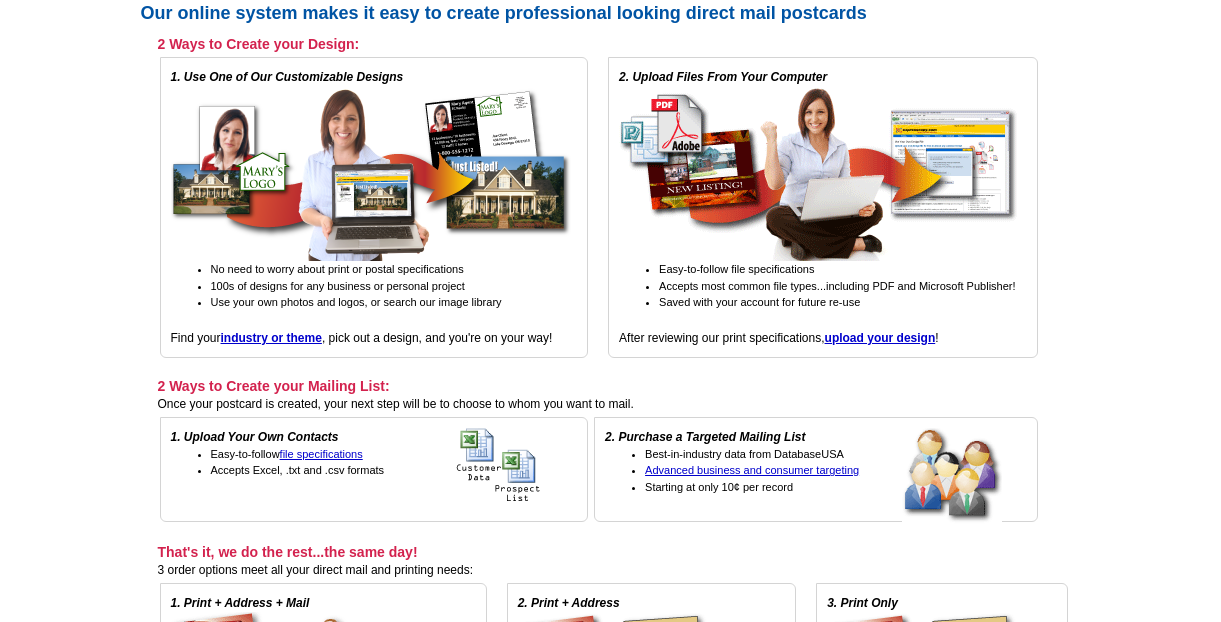 scroll, scrollTop: 218, scrollLeft: 0, axis: vertical 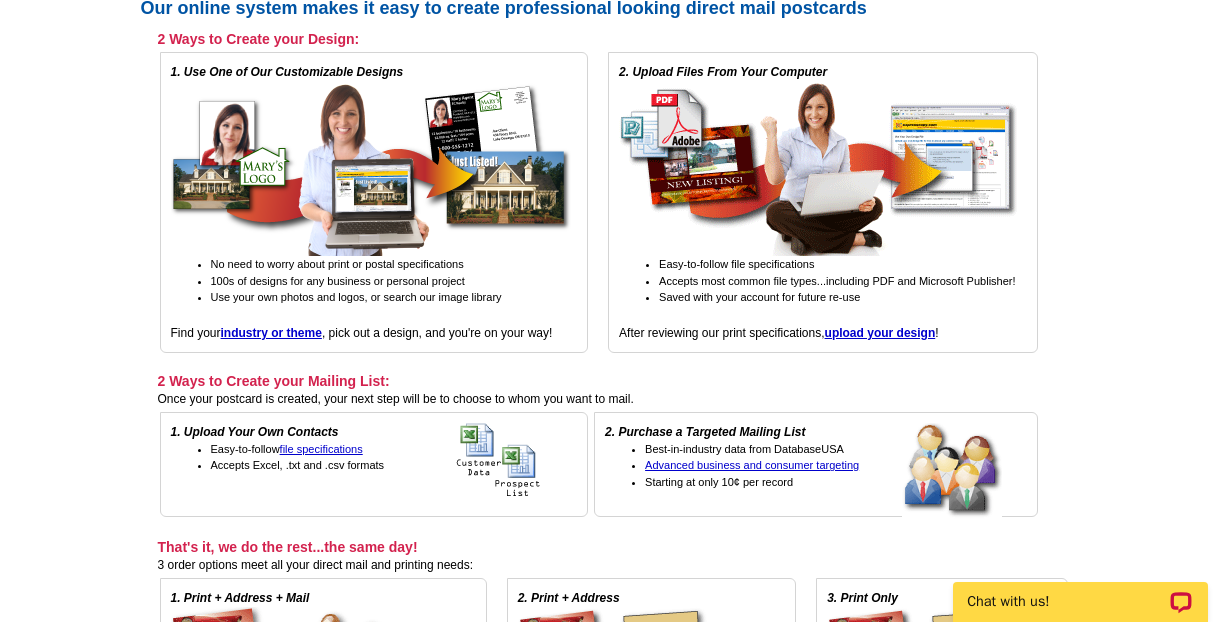 click at bounding box center [819, 168] 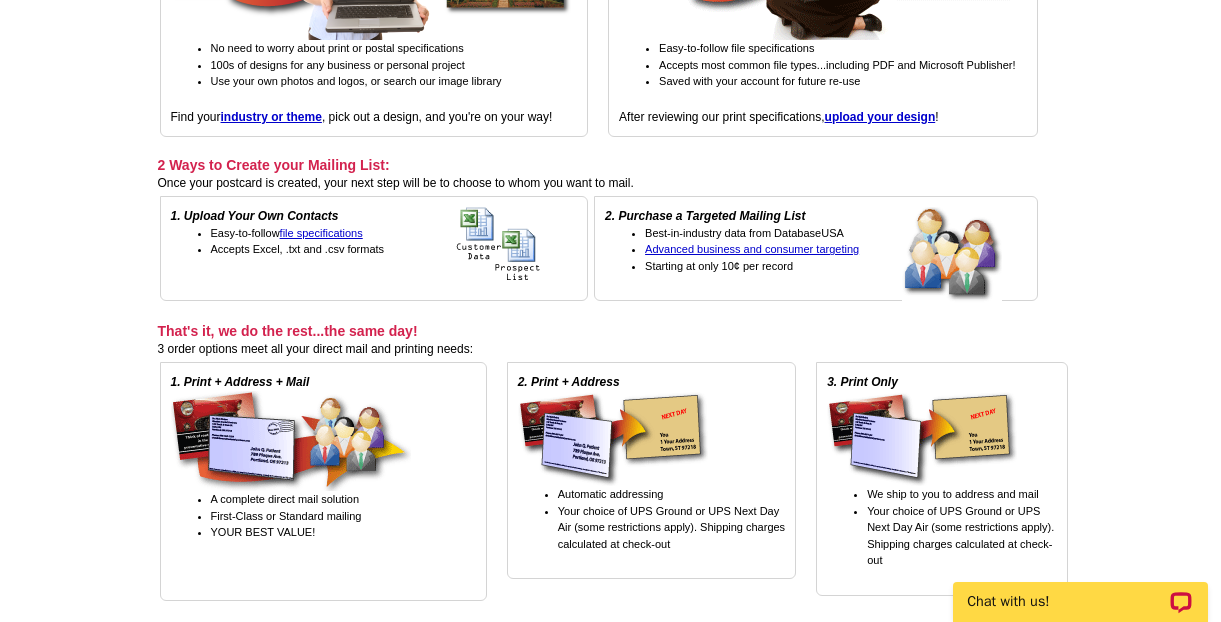 scroll, scrollTop: 0, scrollLeft: 0, axis: both 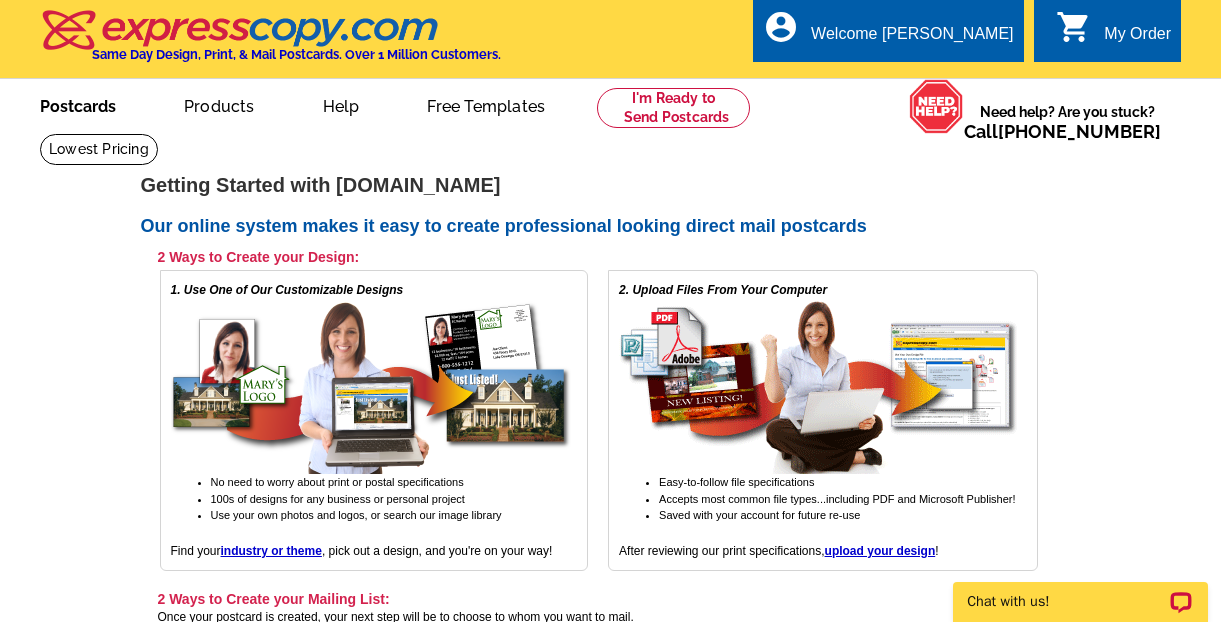 click on "Postcards" at bounding box center [78, 104] 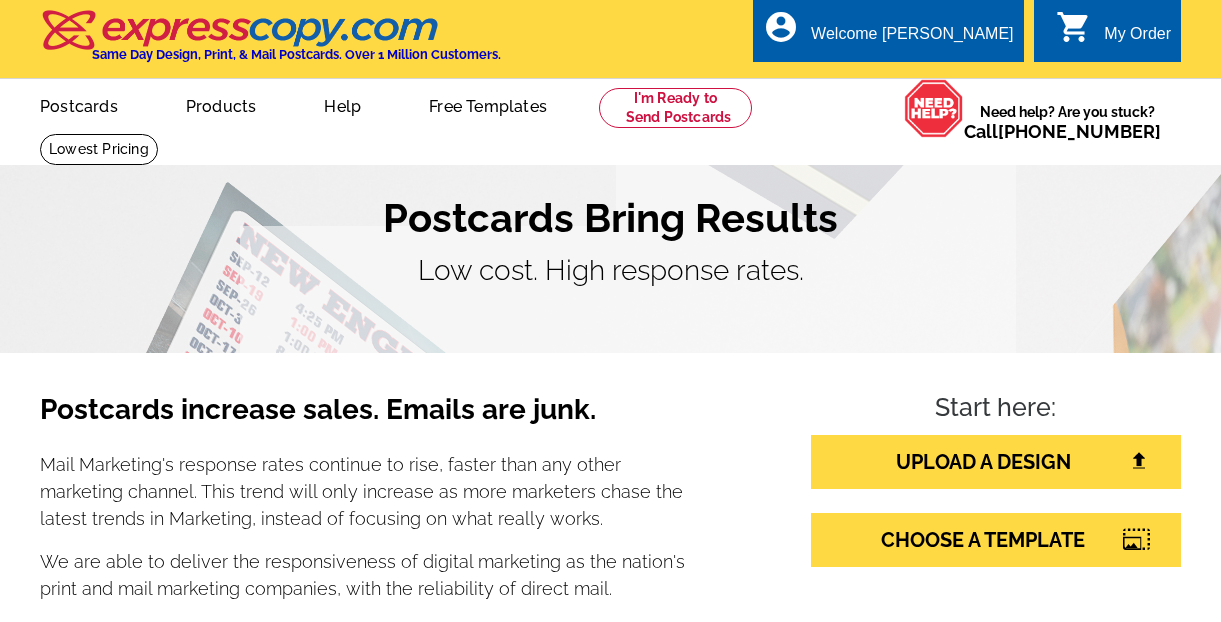 scroll, scrollTop: 0, scrollLeft: 0, axis: both 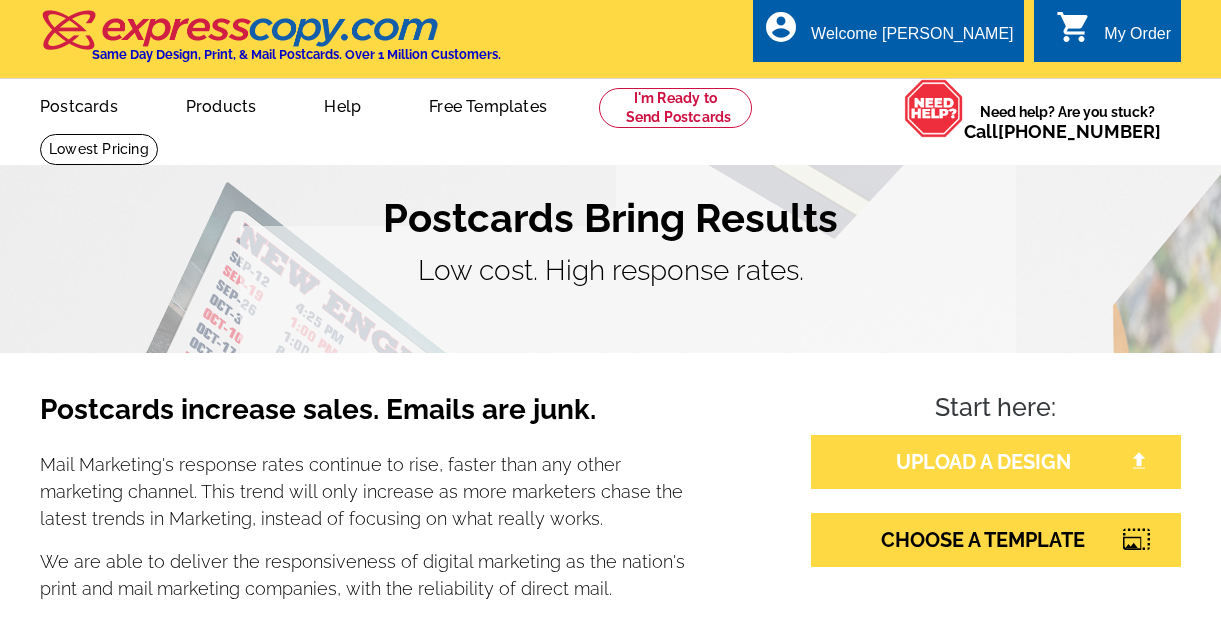 click on "UPLOAD A DESIGN" at bounding box center [996, 462] 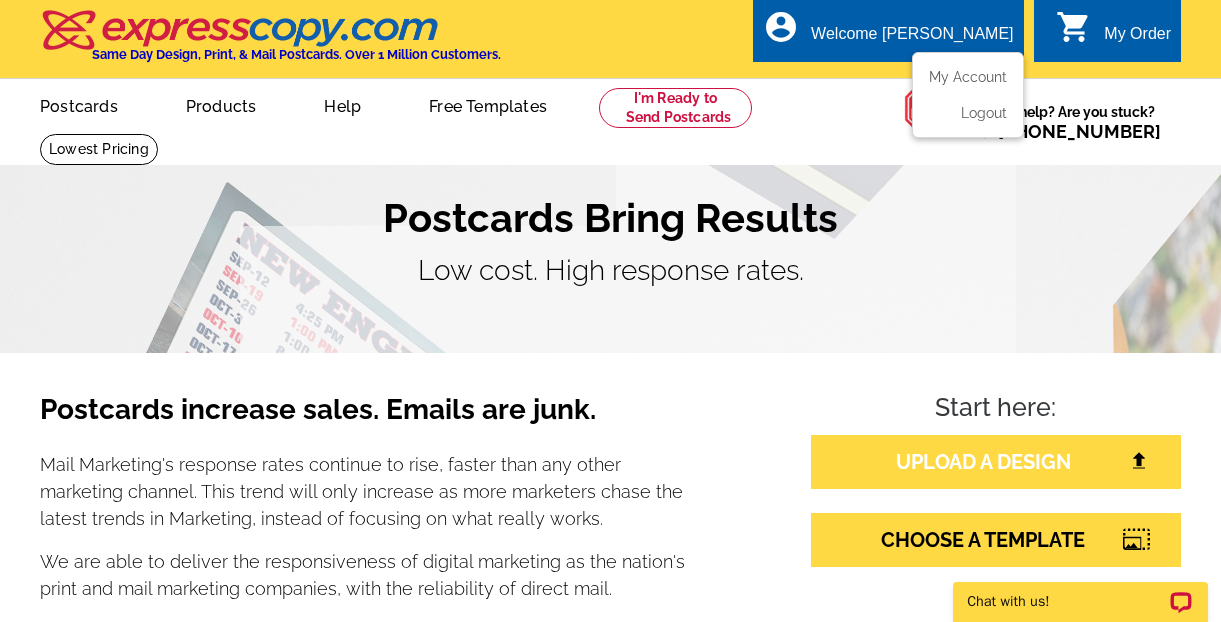 scroll, scrollTop: 0, scrollLeft: 0, axis: both 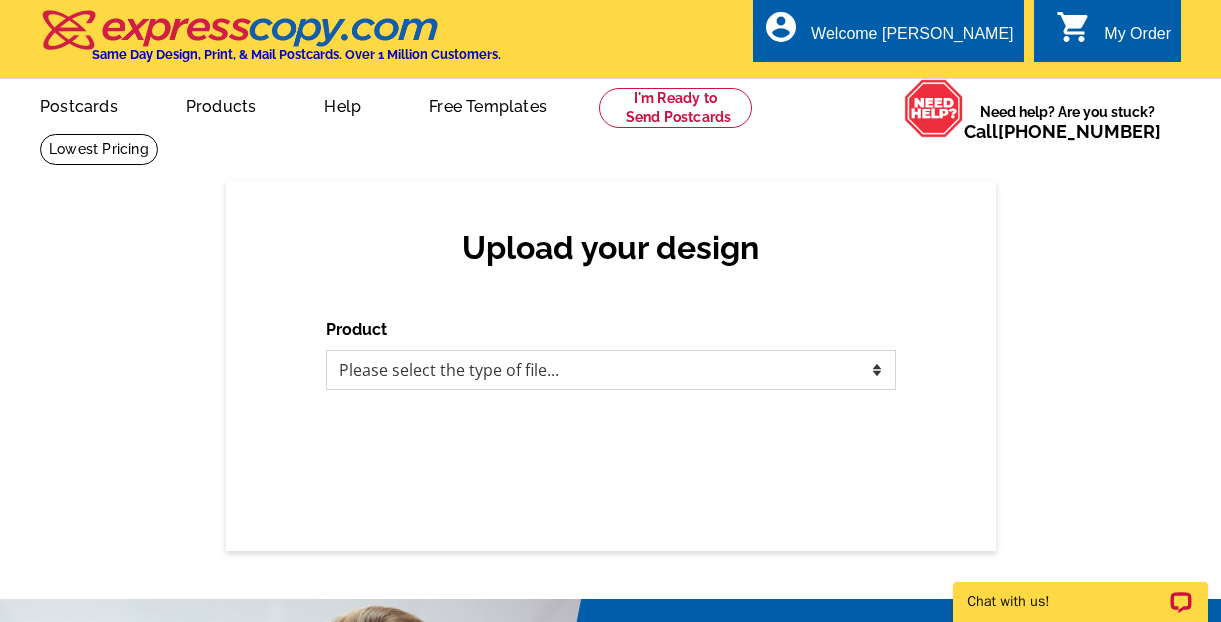 click on "Please select the type of file...
Postcards
Business Cards
Letters and flyers
Greeting Cards
Door Hangers" at bounding box center (611, 370) 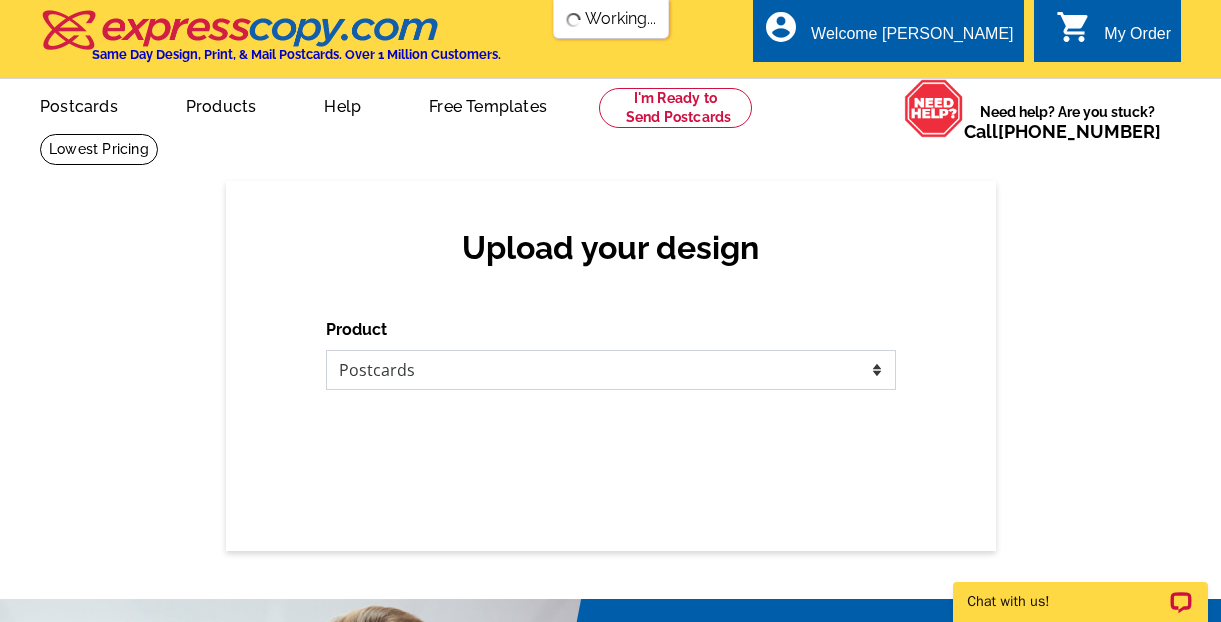scroll, scrollTop: 0, scrollLeft: 0, axis: both 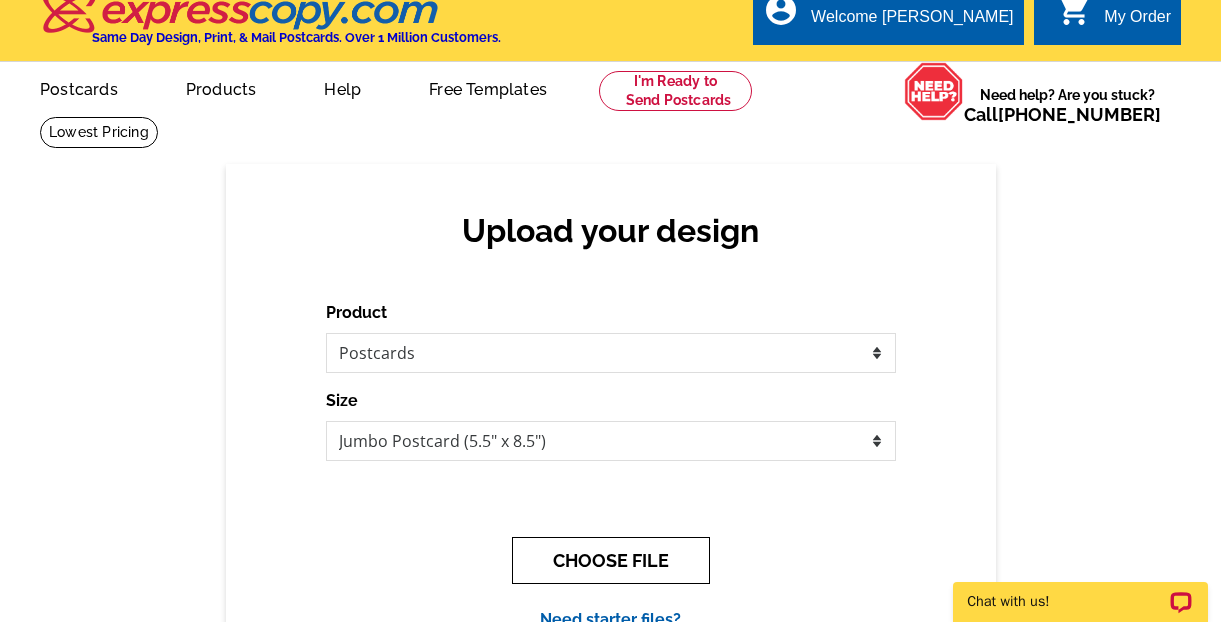 click on "CHOOSE FILE" at bounding box center (611, 560) 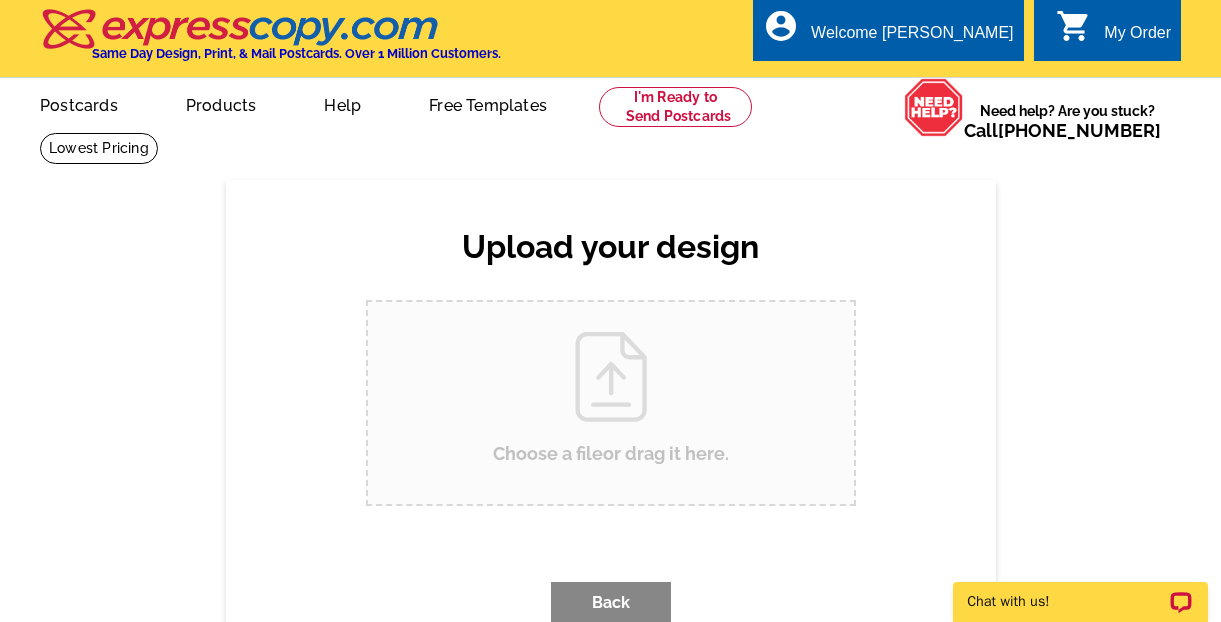 scroll, scrollTop: 0, scrollLeft: 0, axis: both 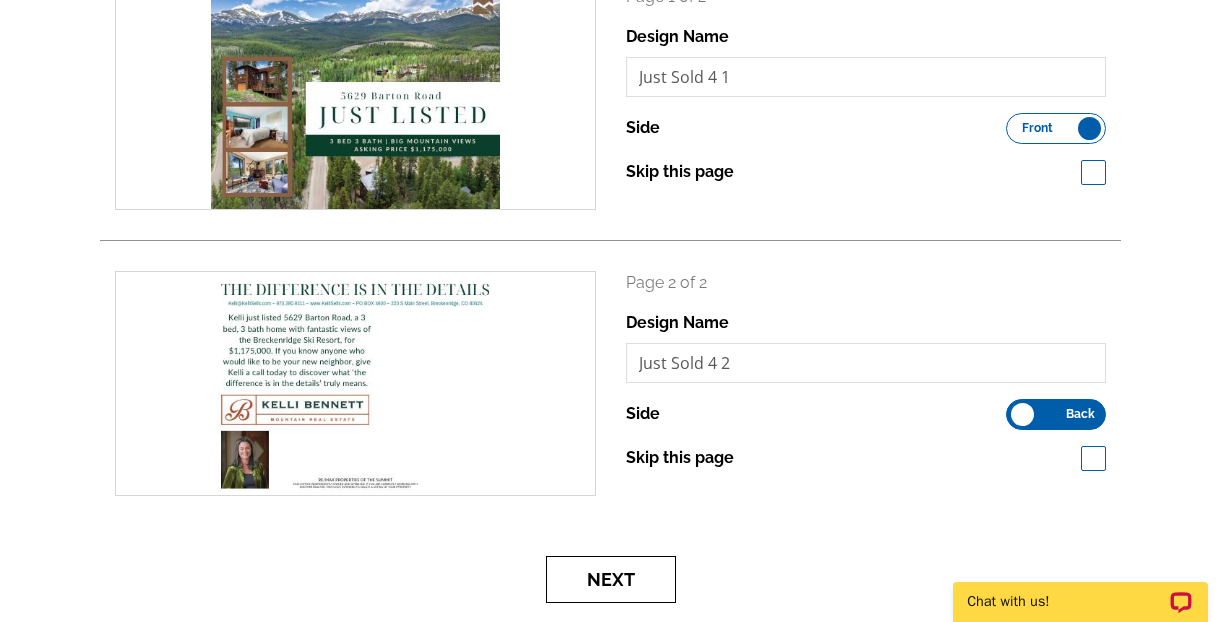 click on "Next" at bounding box center [611, 579] 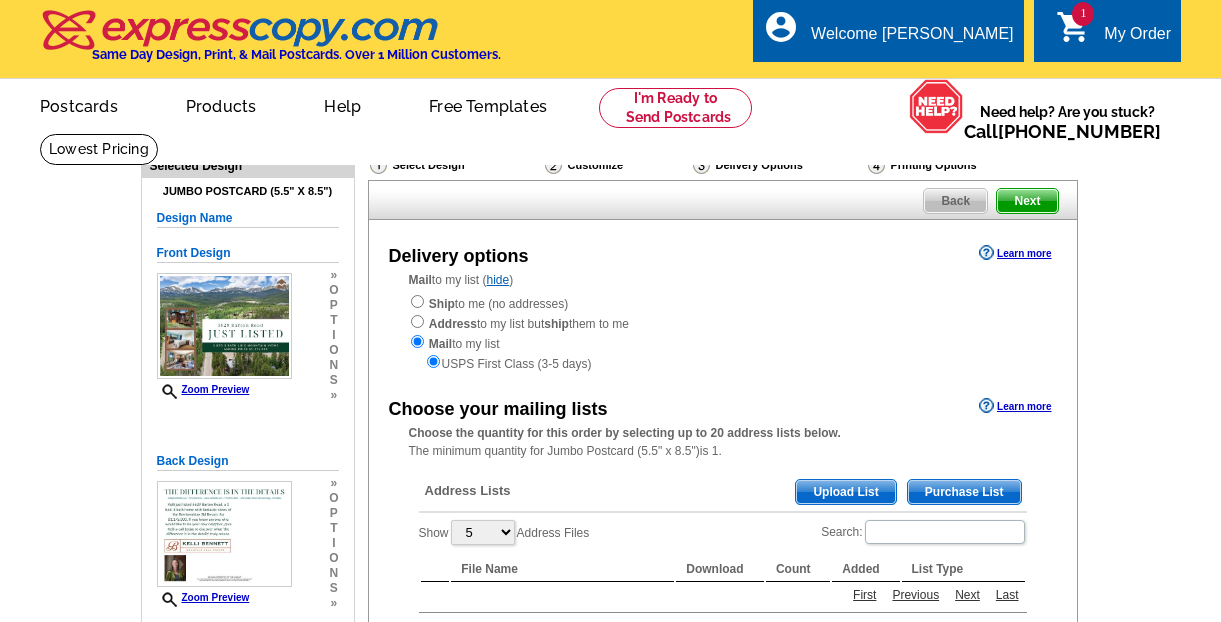 scroll, scrollTop: 0, scrollLeft: 0, axis: both 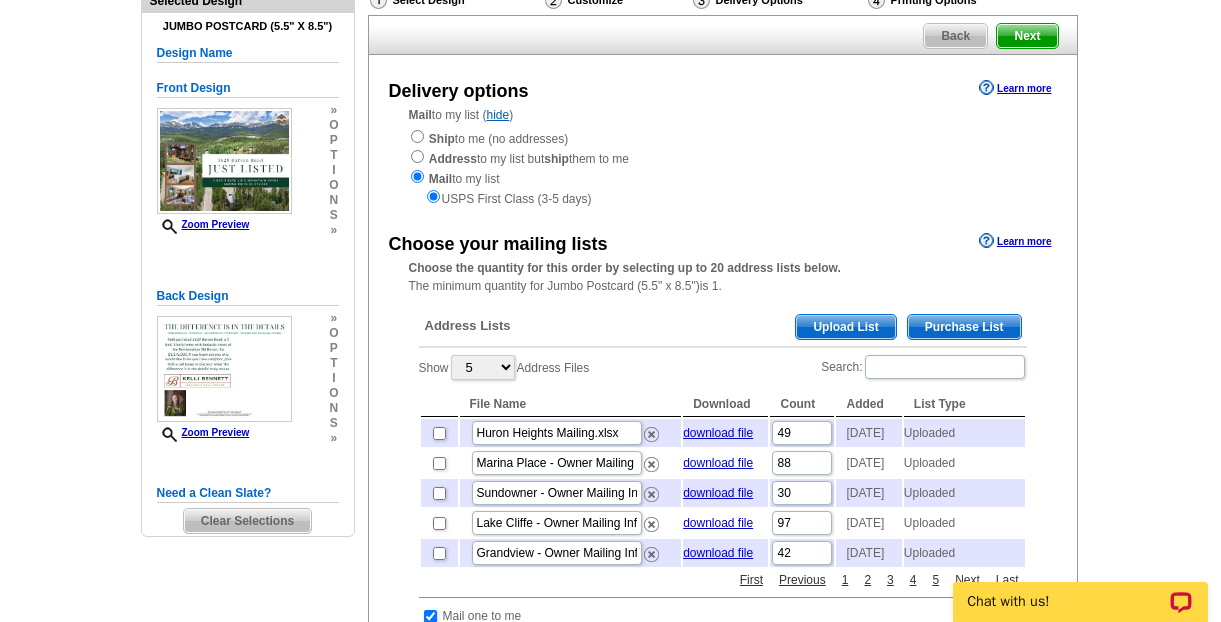 click on "Upload List" at bounding box center (845, 327) 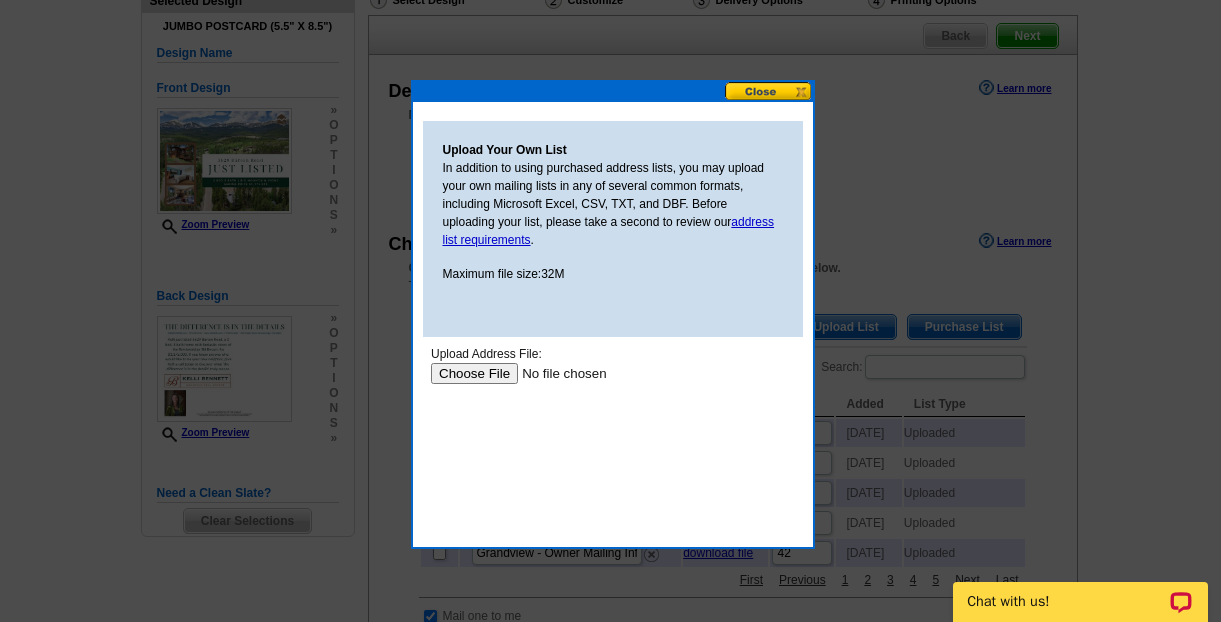scroll, scrollTop: 0, scrollLeft: 0, axis: both 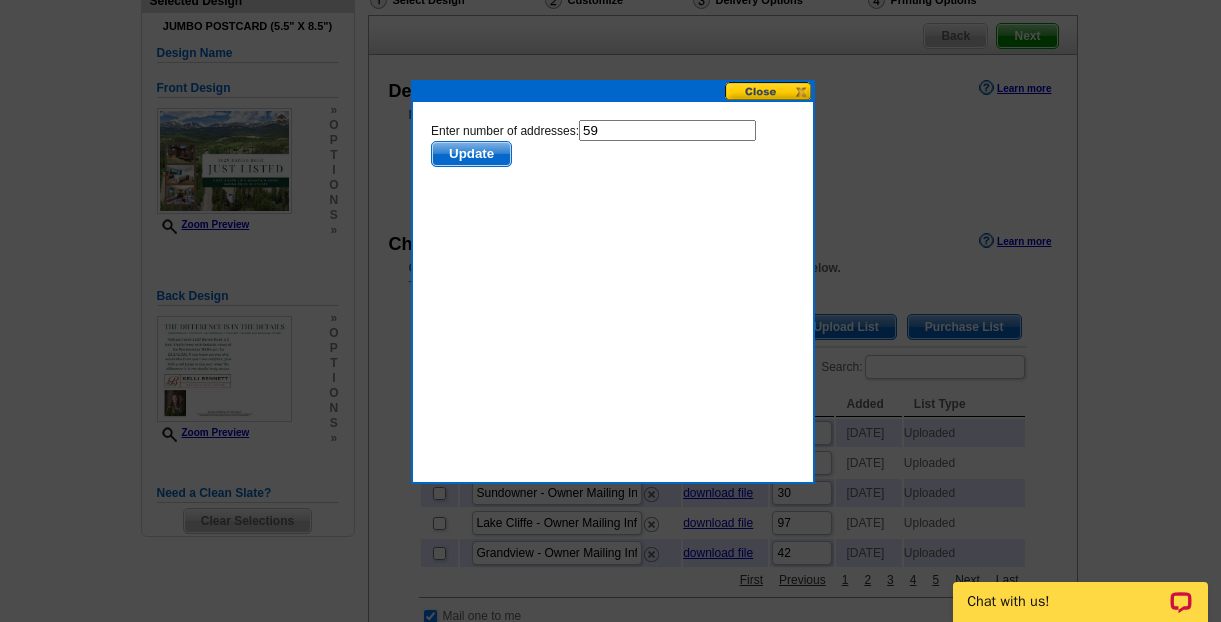 click on "Update" at bounding box center [470, 154] 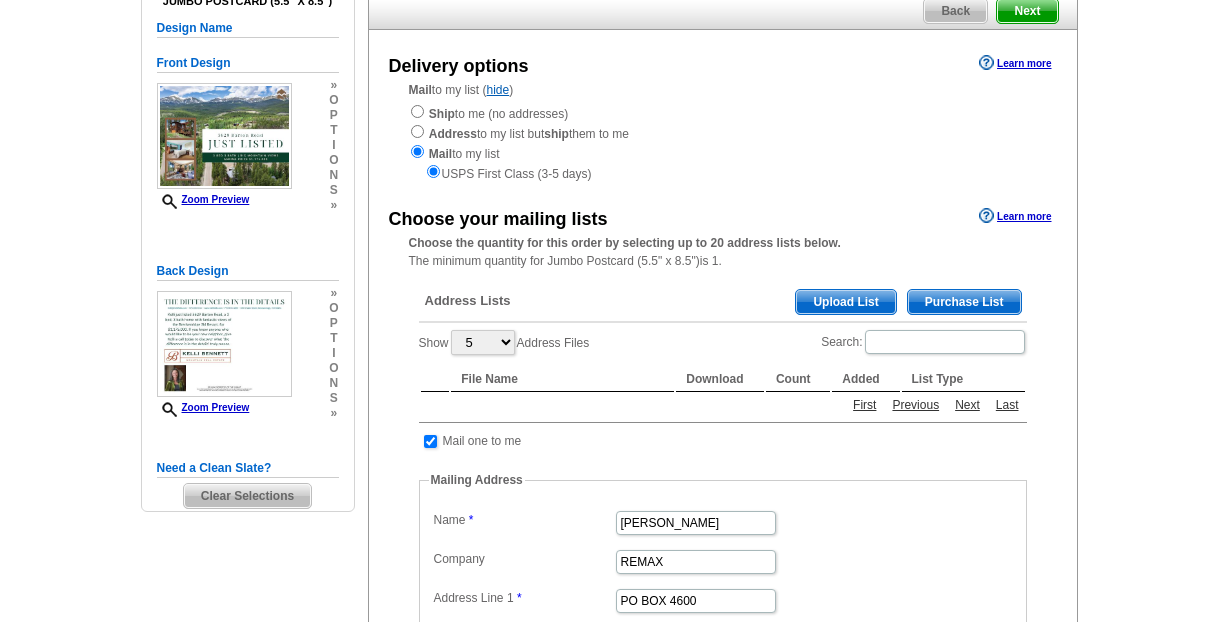 scroll, scrollTop: 191, scrollLeft: 0, axis: vertical 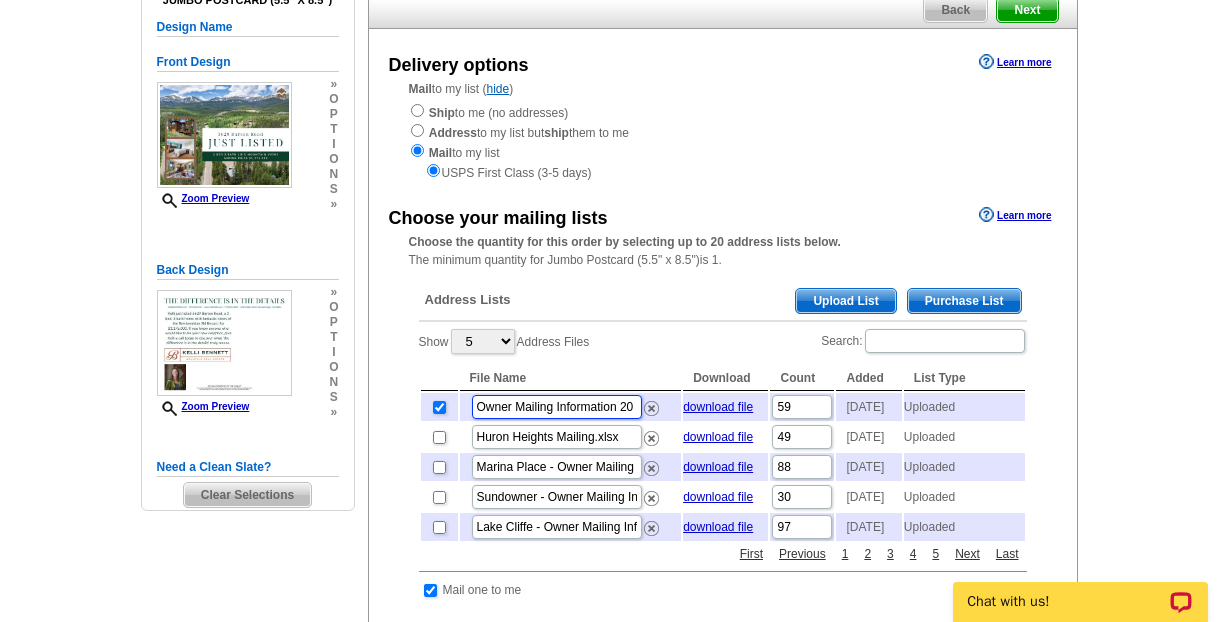 click on "Owner Mailing Information 20 - Owner Mailing Information 21.csv" at bounding box center [557, 407] 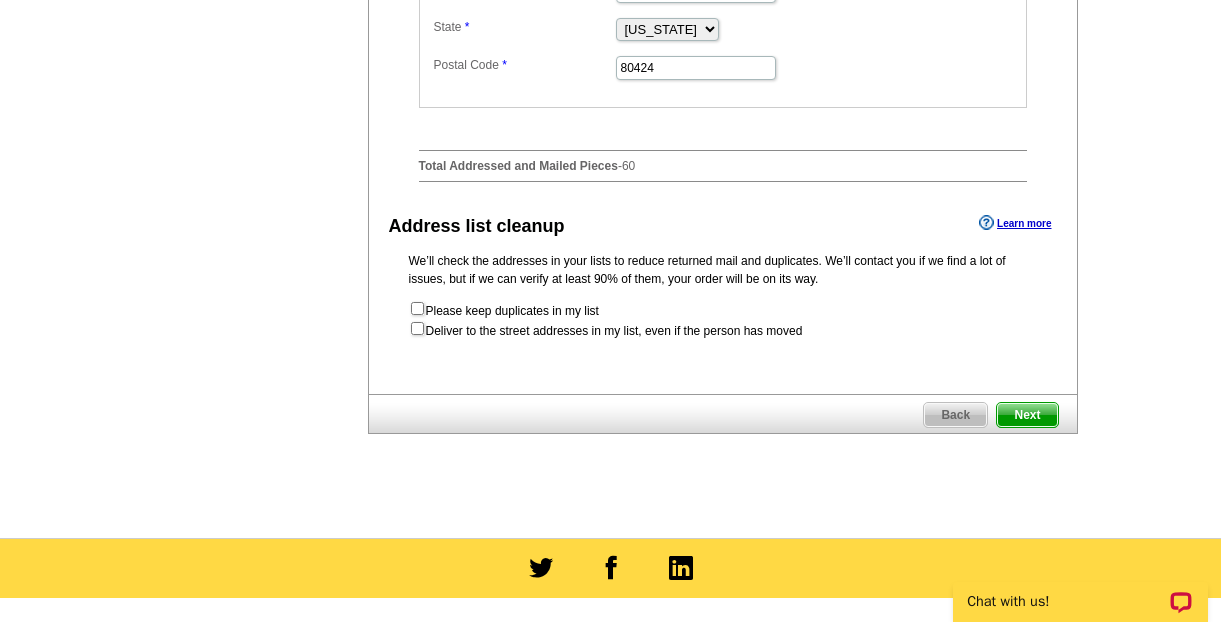 scroll, scrollTop: 1039, scrollLeft: 0, axis: vertical 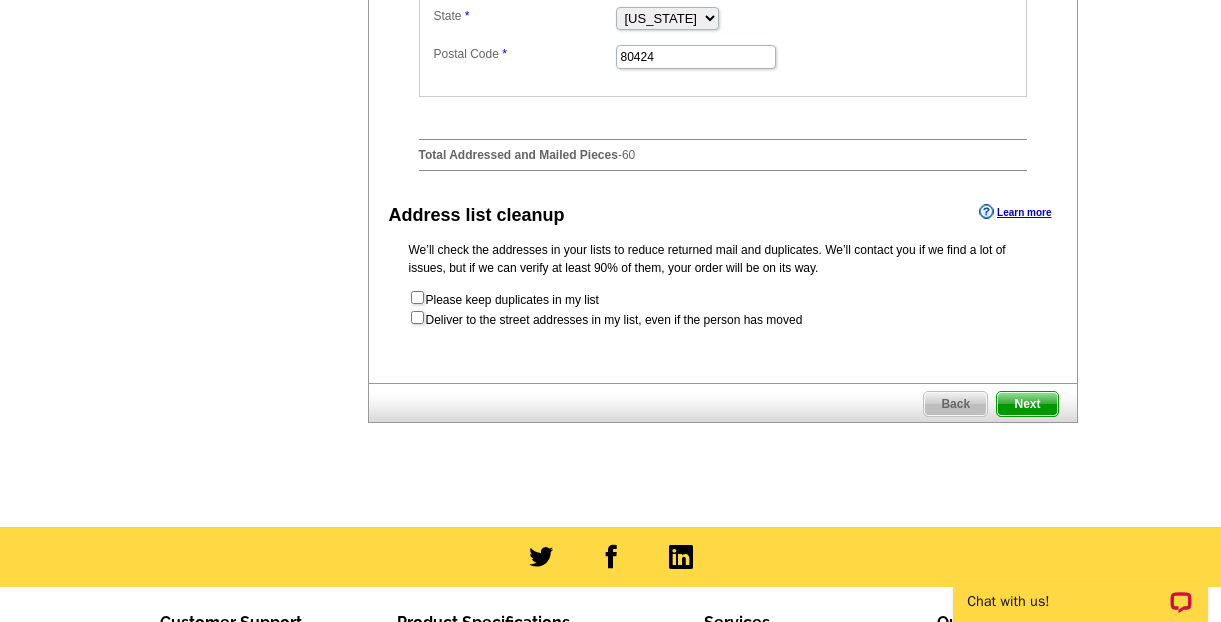 type on "Winterwood Mailing" 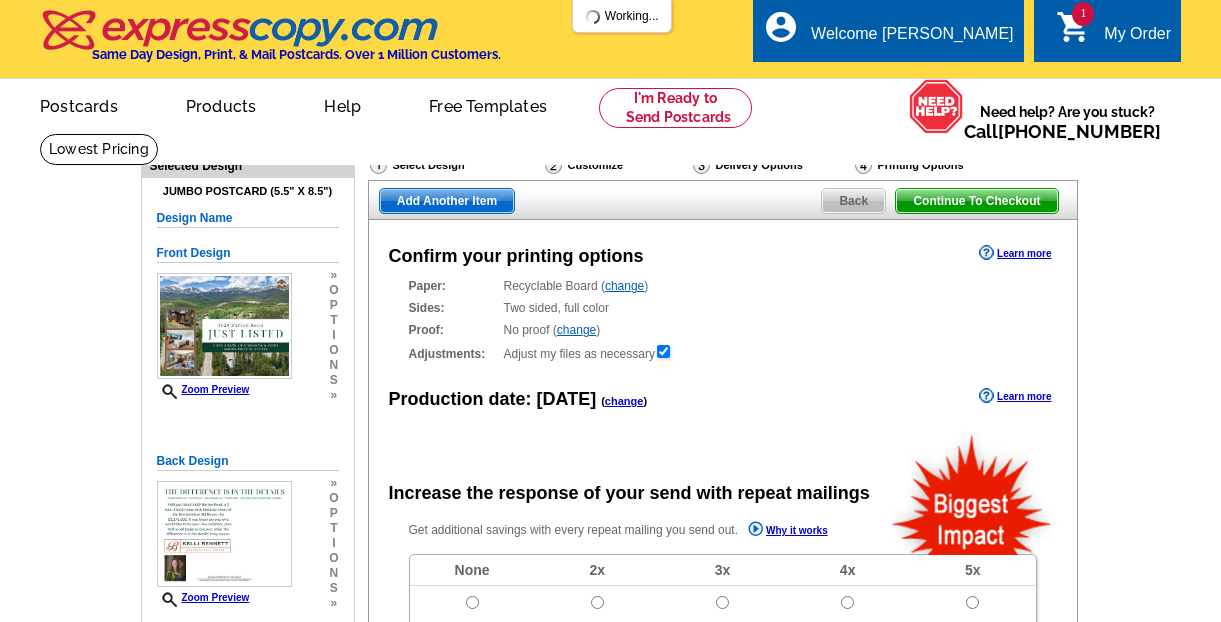 scroll, scrollTop: 0, scrollLeft: 0, axis: both 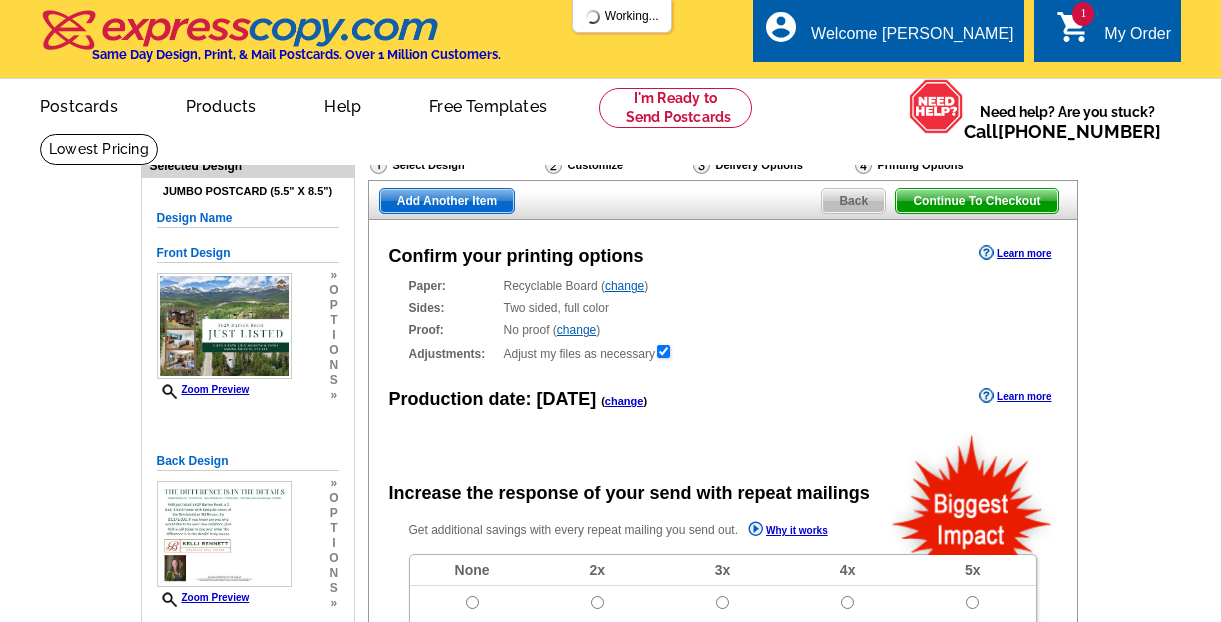 radio on "false" 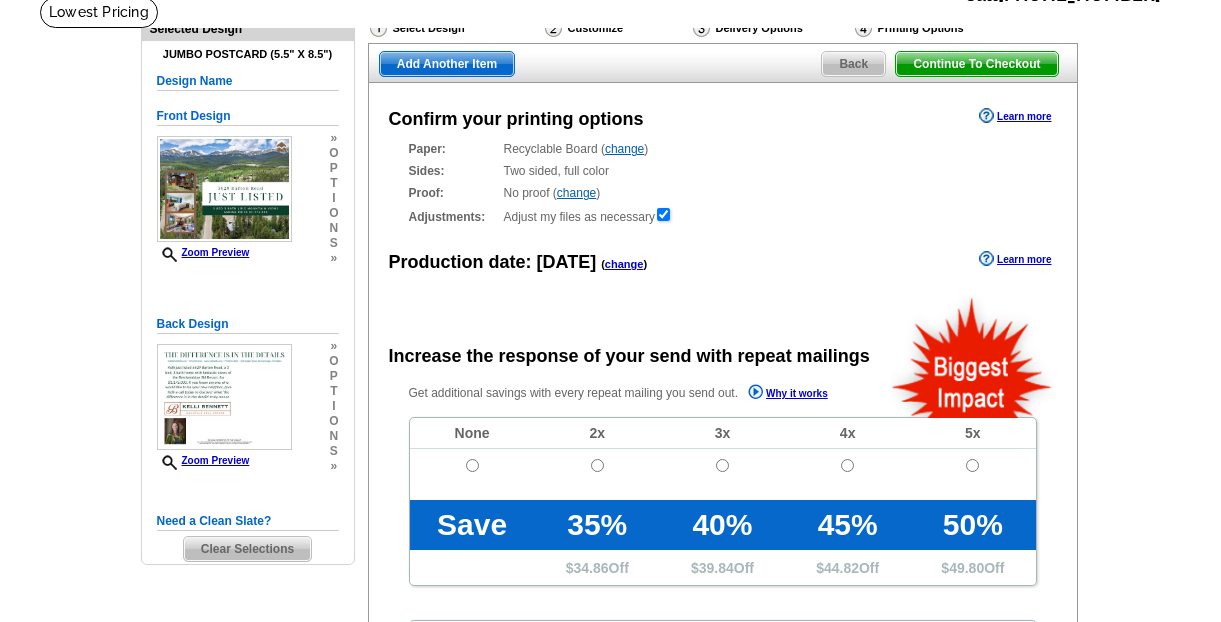 scroll, scrollTop: 149, scrollLeft: 0, axis: vertical 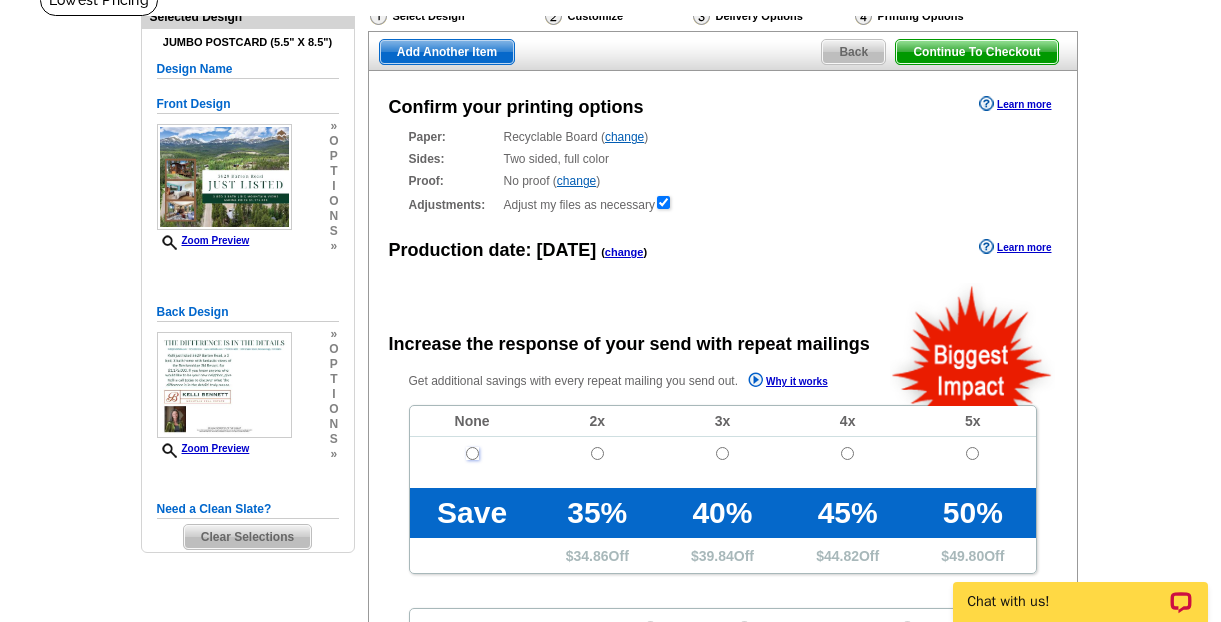 click at bounding box center [472, 453] 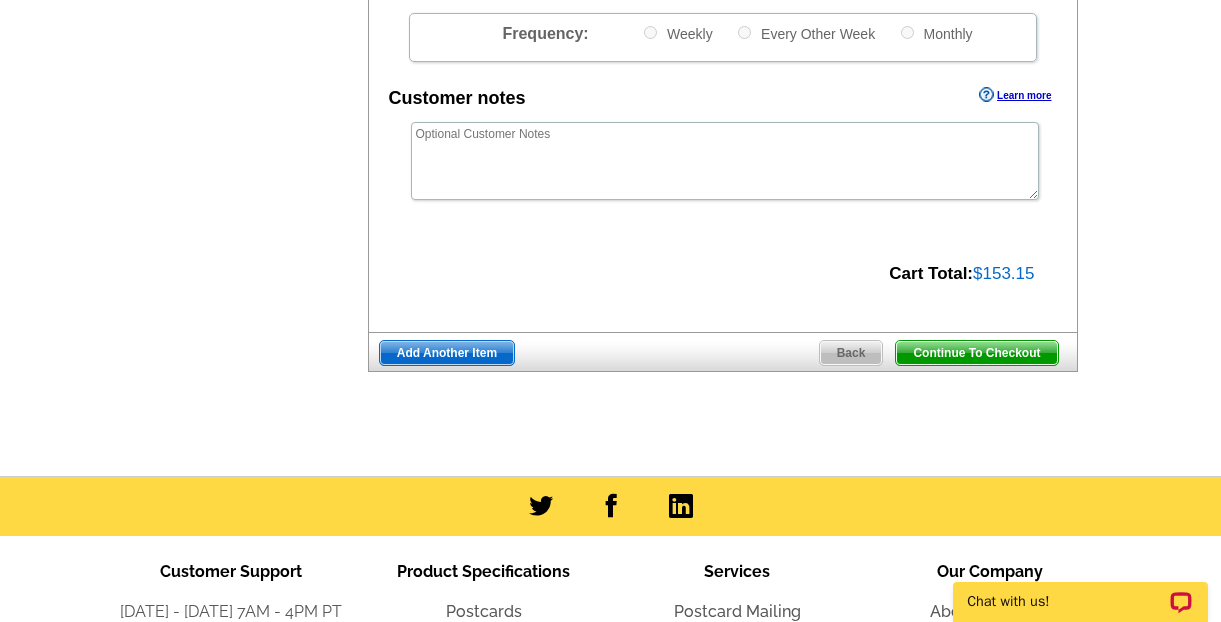 scroll, scrollTop: 747, scrollLeft: 0, axis: vertical 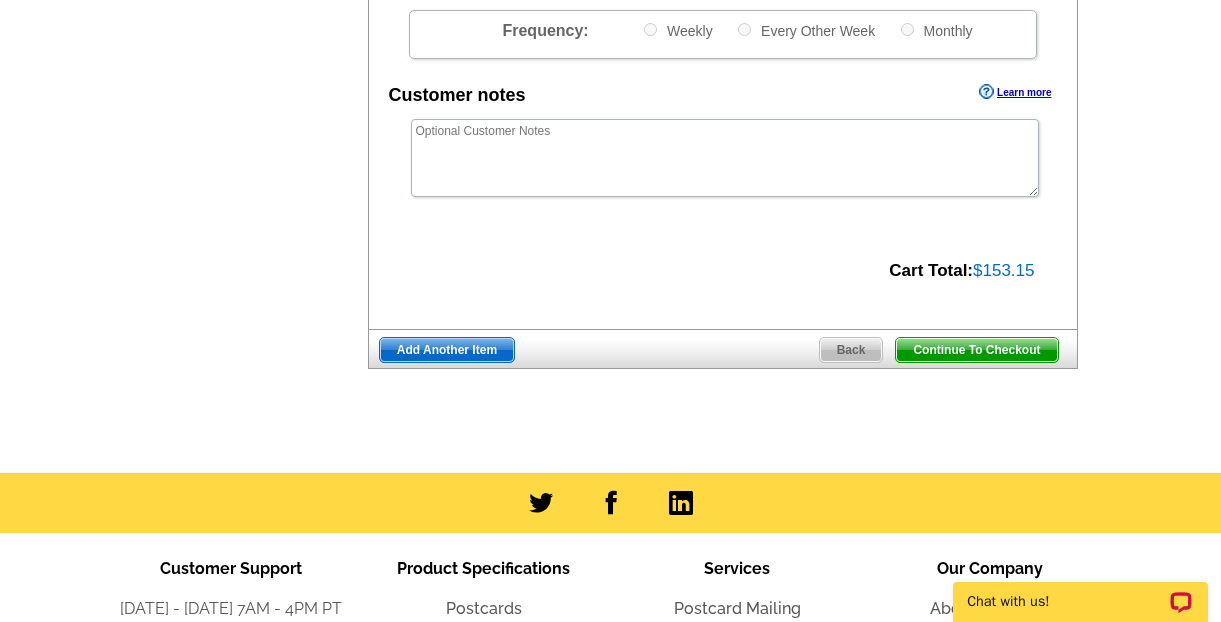 click on "Add Another Item" at bounding box center (447, 350) 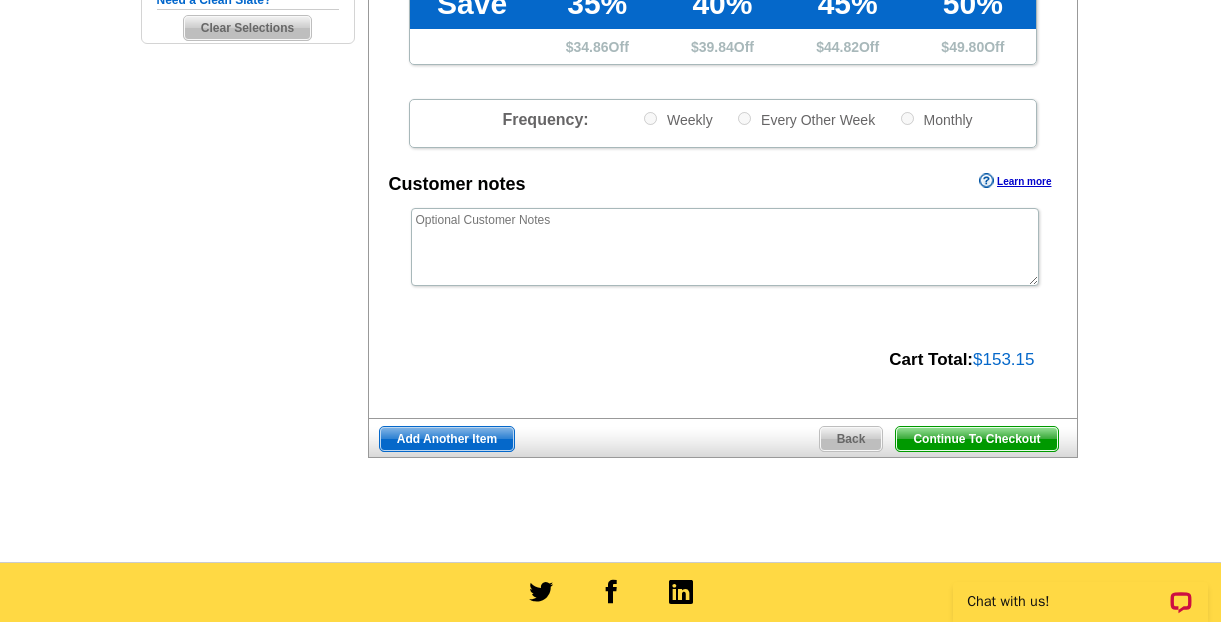 scroll, scrollTop: 603, scrollLeft: 0, axis: vertical 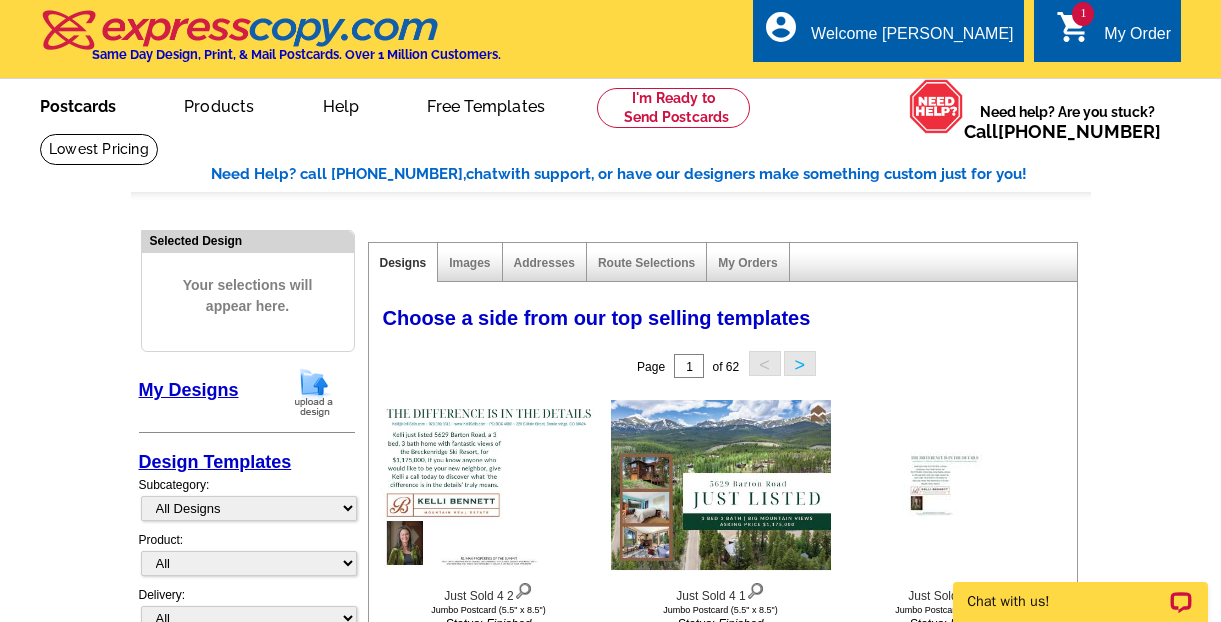 click on "Postcards" at bounding box center (78, 104) 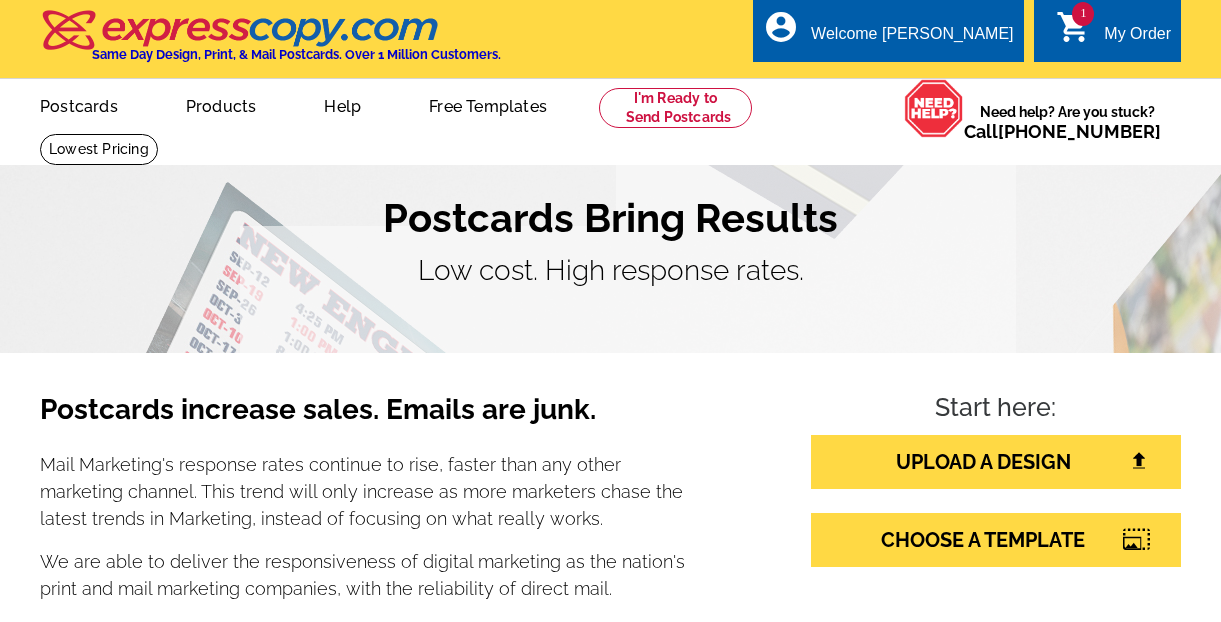 scroll, scrollTop: 0, scrollLeft: 0, axis: both 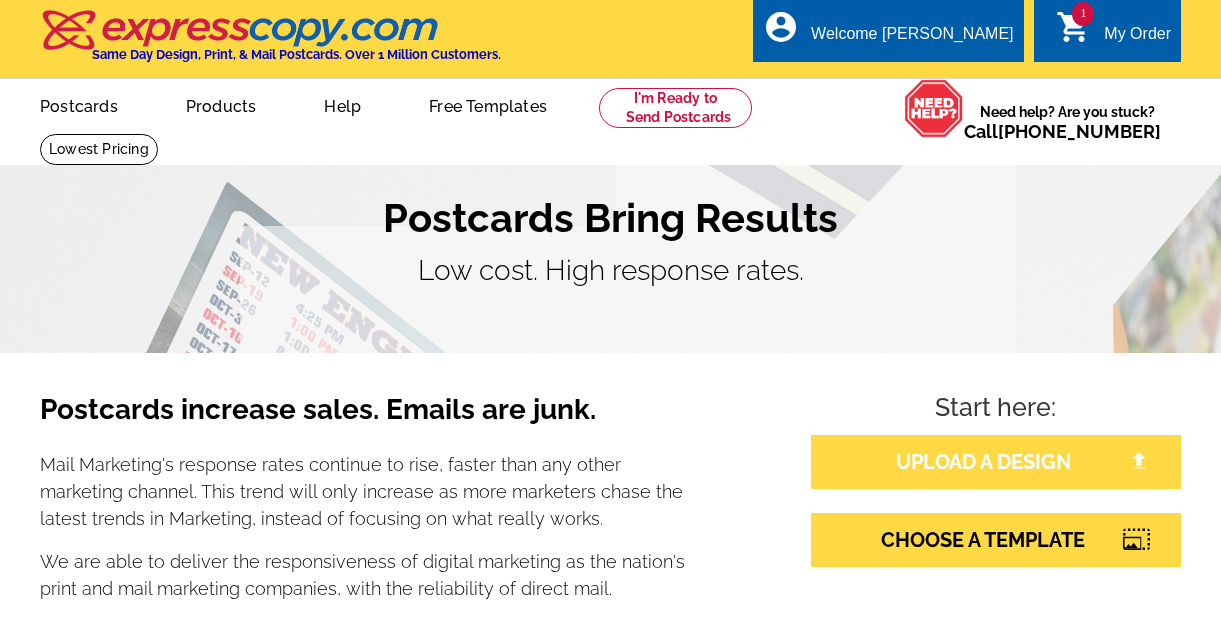 click on "UPLOAD A DESIGN" at bounding box center (996, 462) 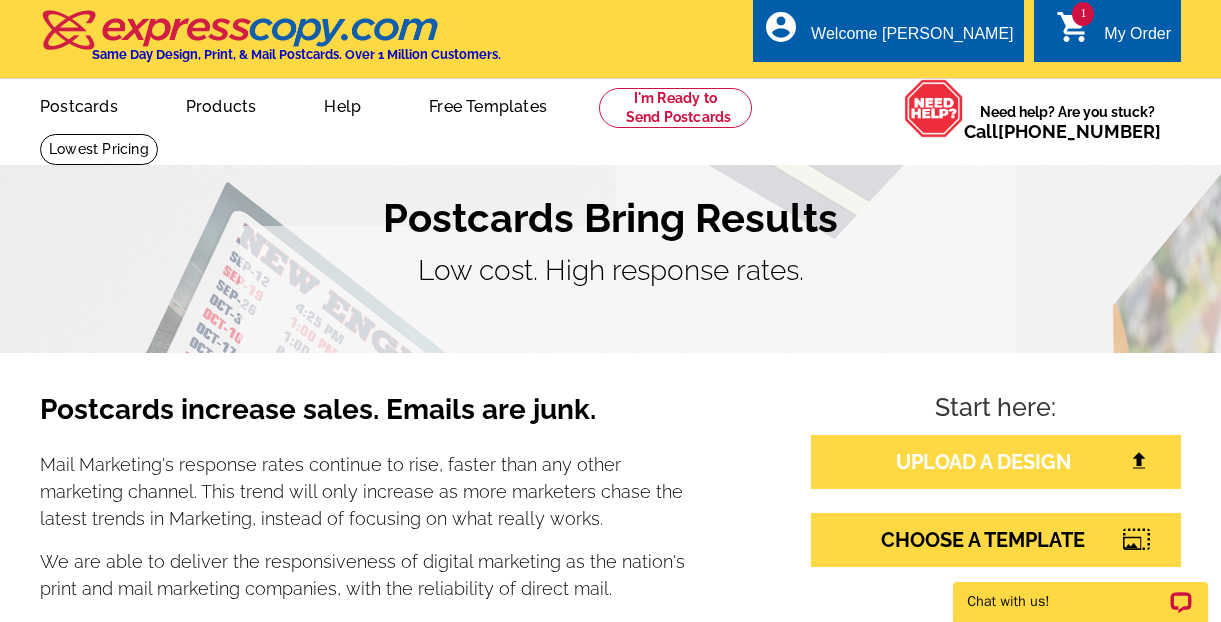 scroll, scrollTop: 0, scrollLeft: 0, axis: both 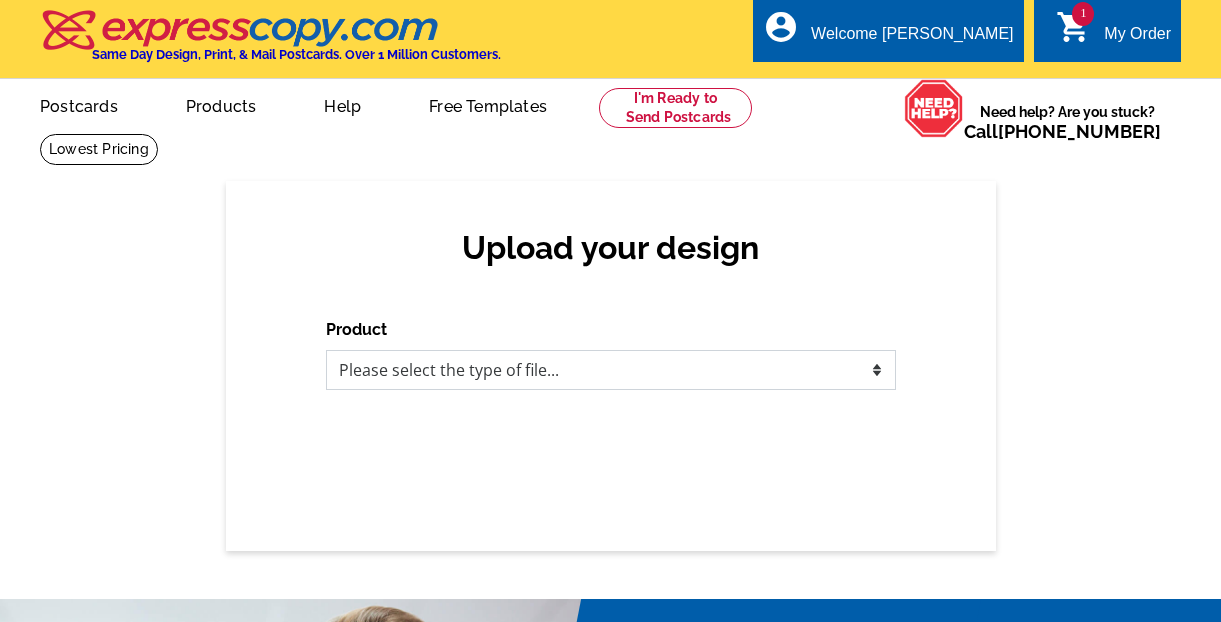click on "Please select the type of file...
Postcards
Business Cards
Letters and flyers
Greeting Cards
Door Hangers" at bounding box center [611, 370] 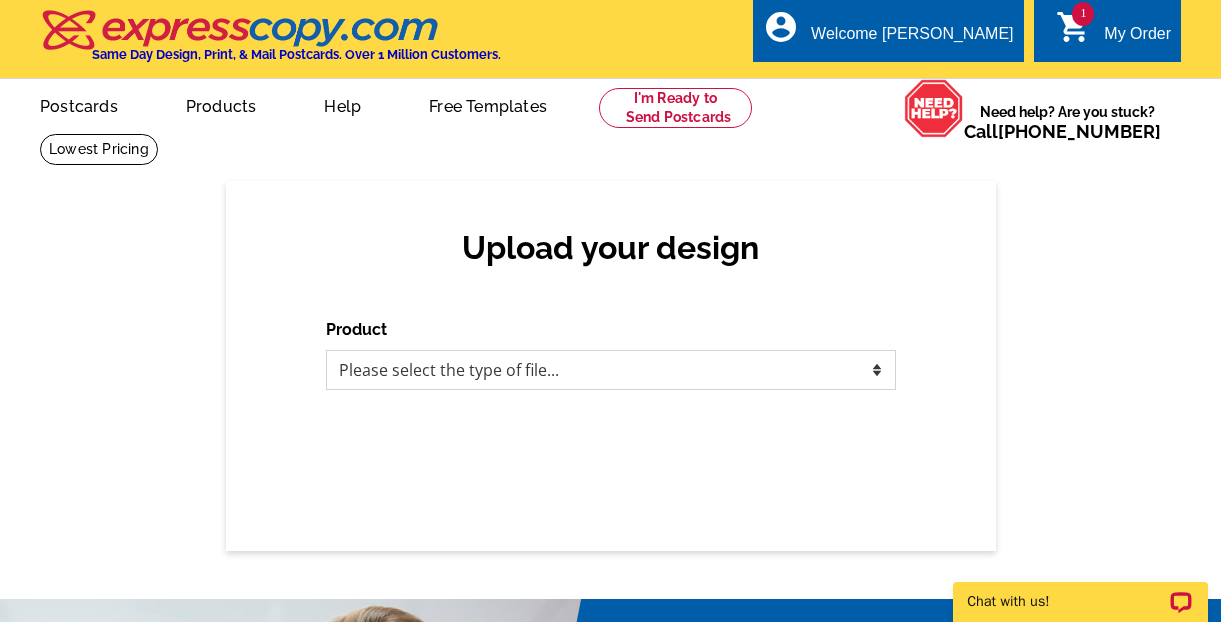 scroll, scrollTop: 0, scrollLeft: 0, axis: both 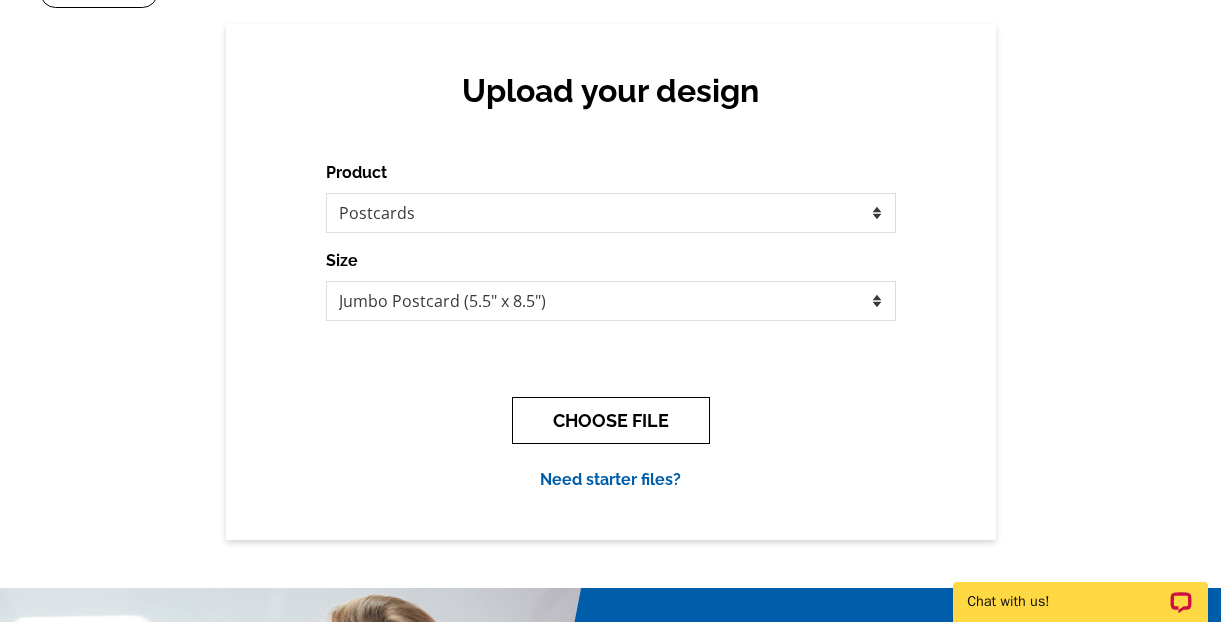 click on "CHOOSE FILE" at bounding box center (611, 420) 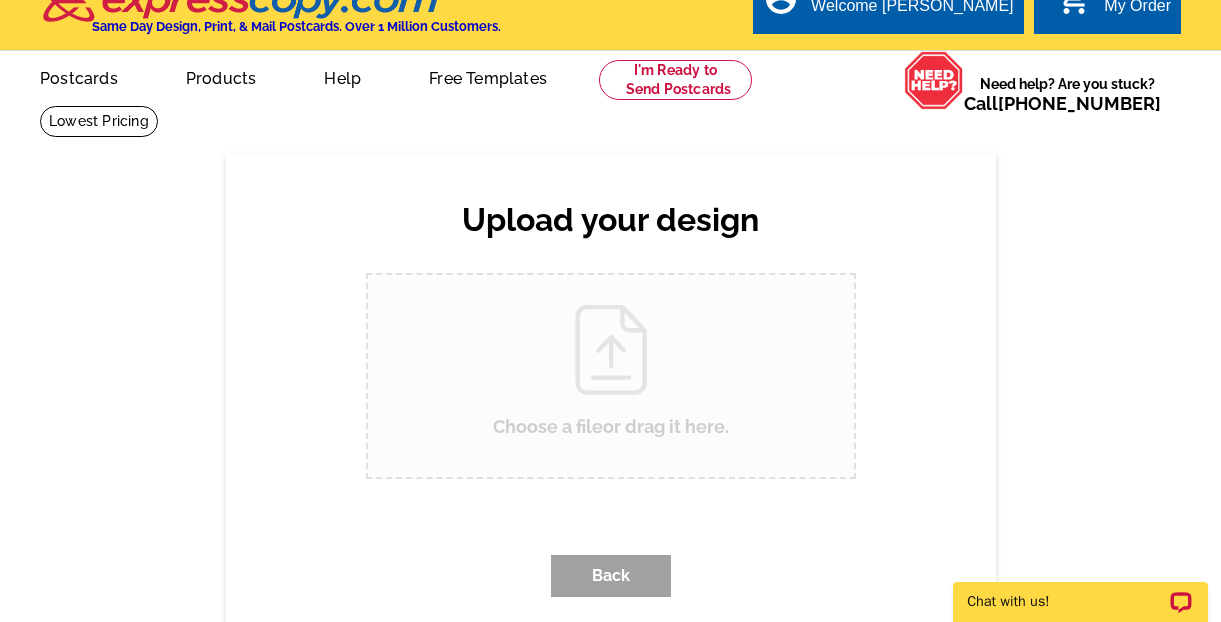 scroll, scrollTop: 0, scrollLeft: 0, axis: both 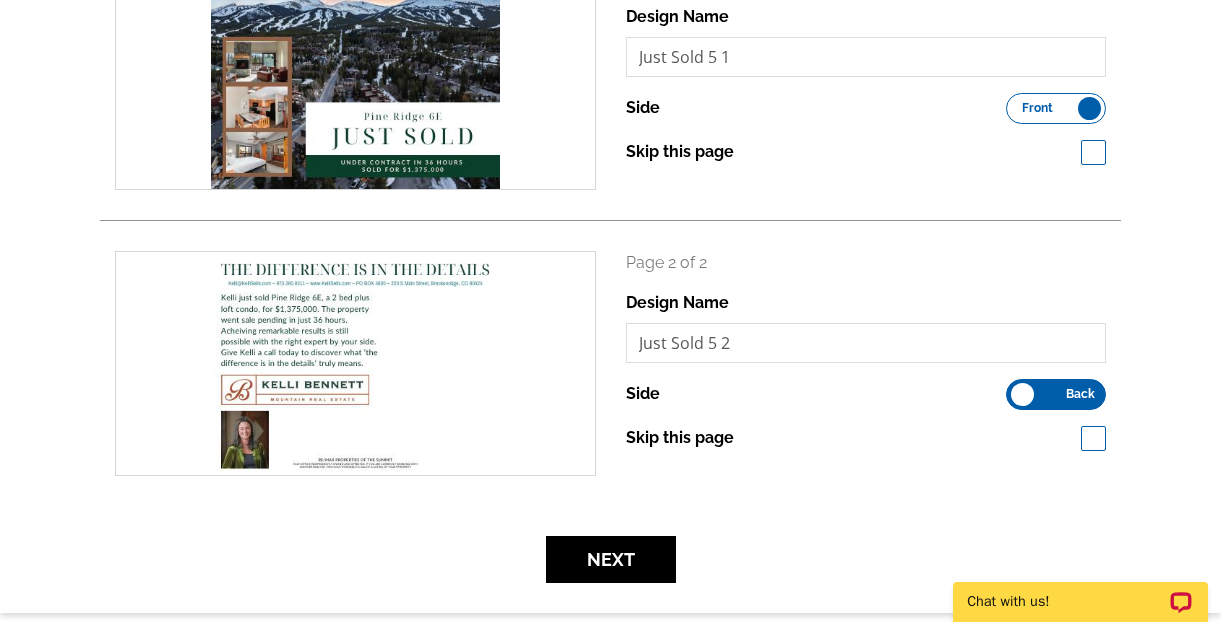 click on "Review your upload
search
Page 1 of 2
Design Name
Just Sold 5 1
Side
Front Back Skip this page" at bounding box center (610, 214) 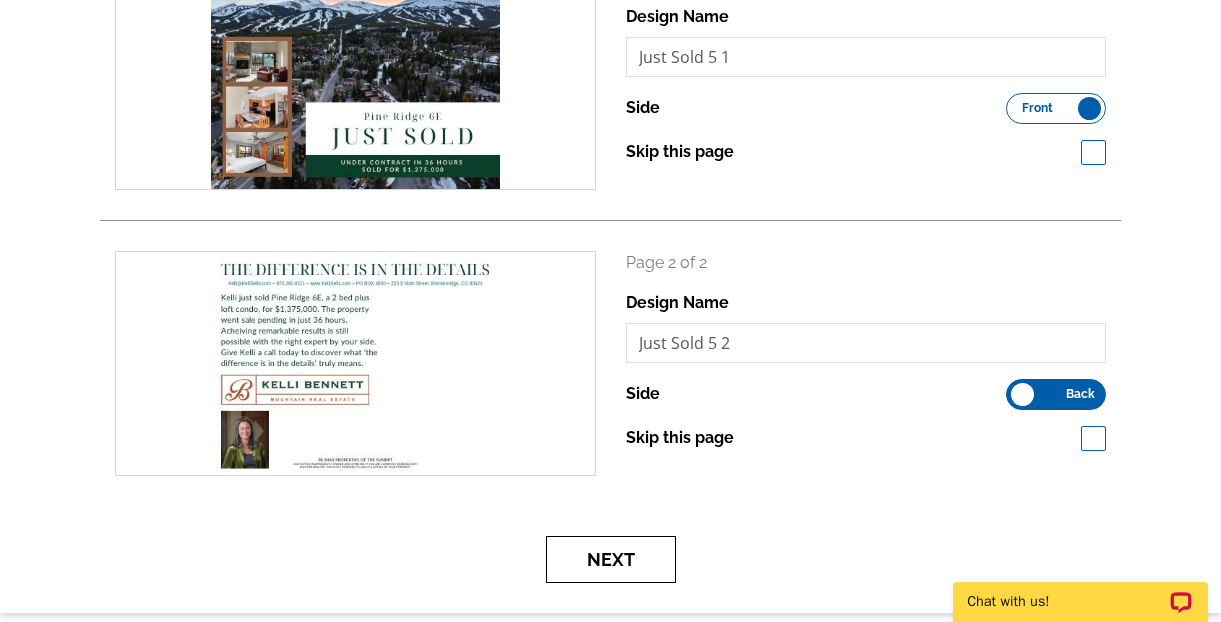 click on "Next" at bounding box center (611, 559) 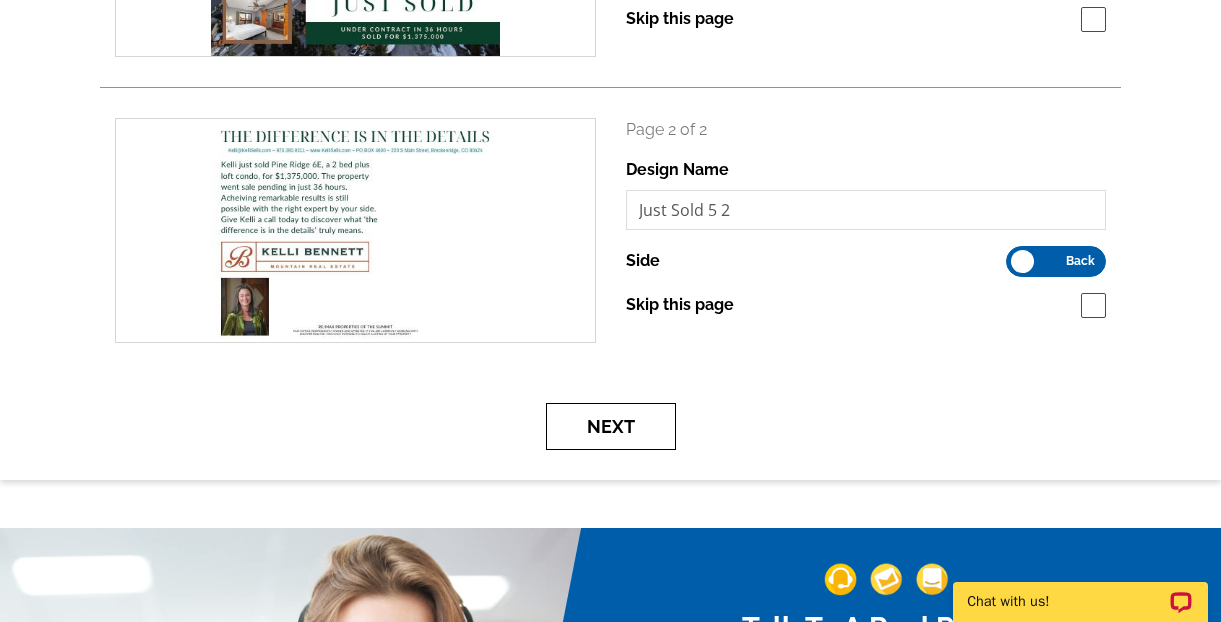 scroll, scrollTop: 517, scrollLeft: 0, axis: vertical 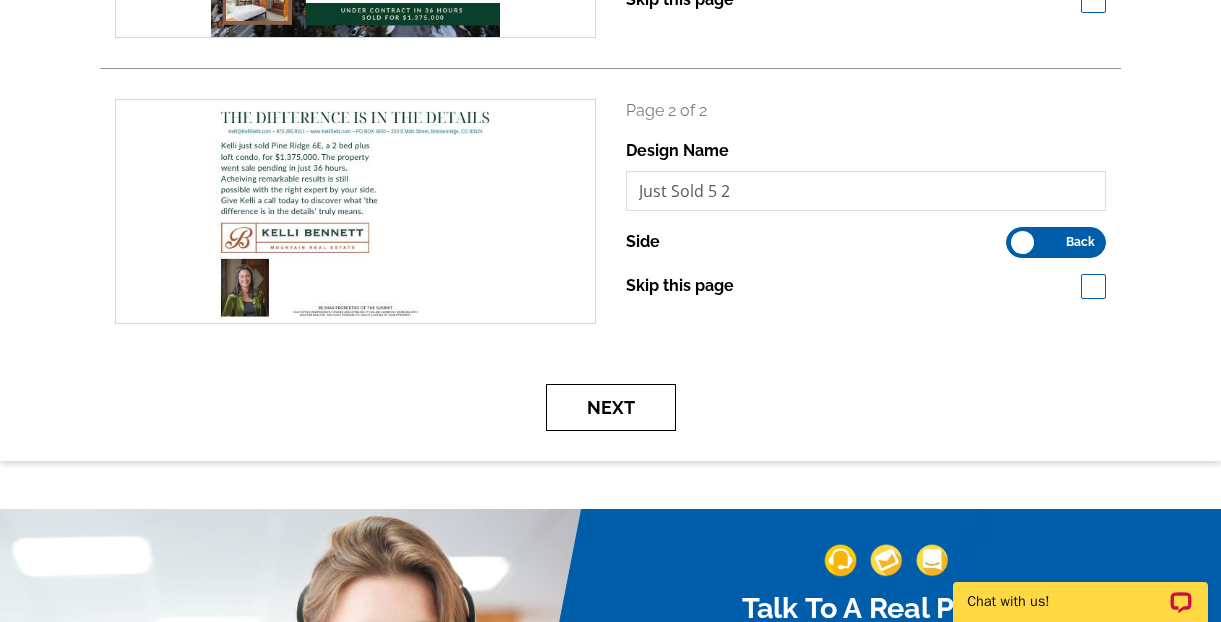 click on "Next" at bounding box center [611, 407] 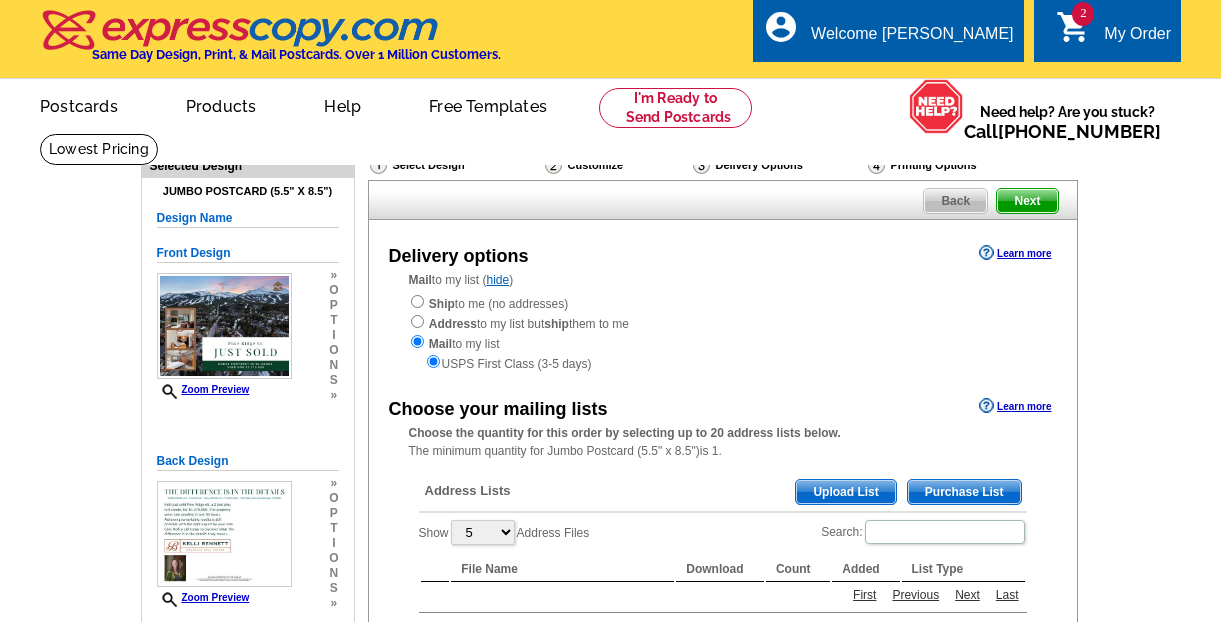 scroll, scrollTop: 0, scrollLeft: 0, axis: both 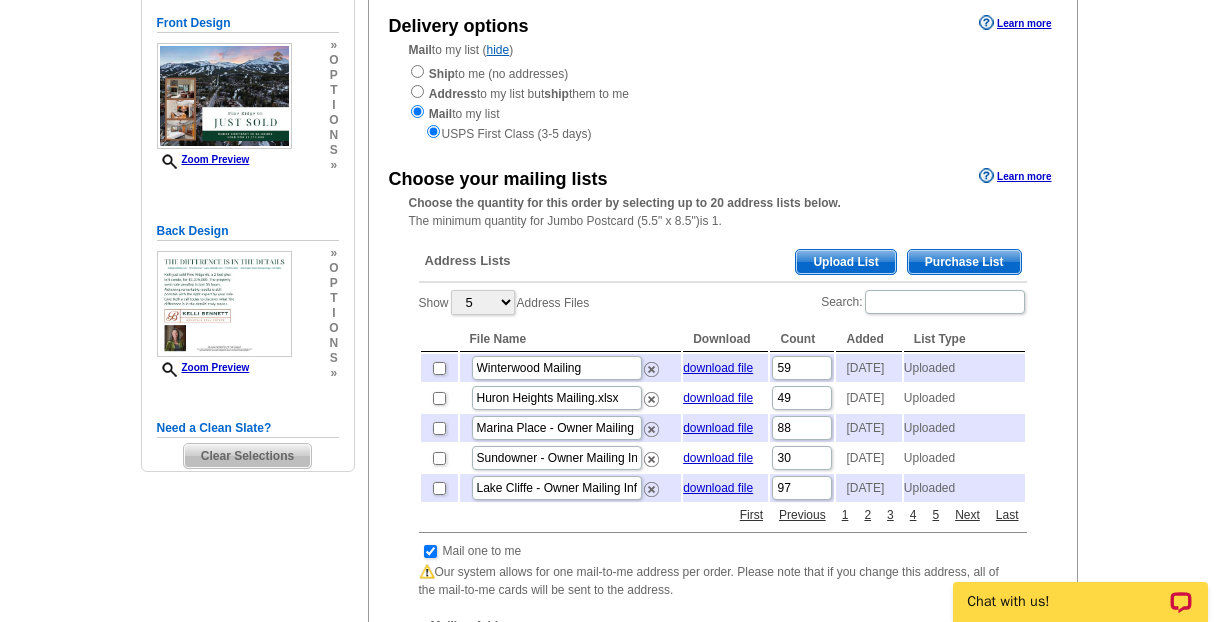 click on "Upload List" at bounding box center [845, 262] 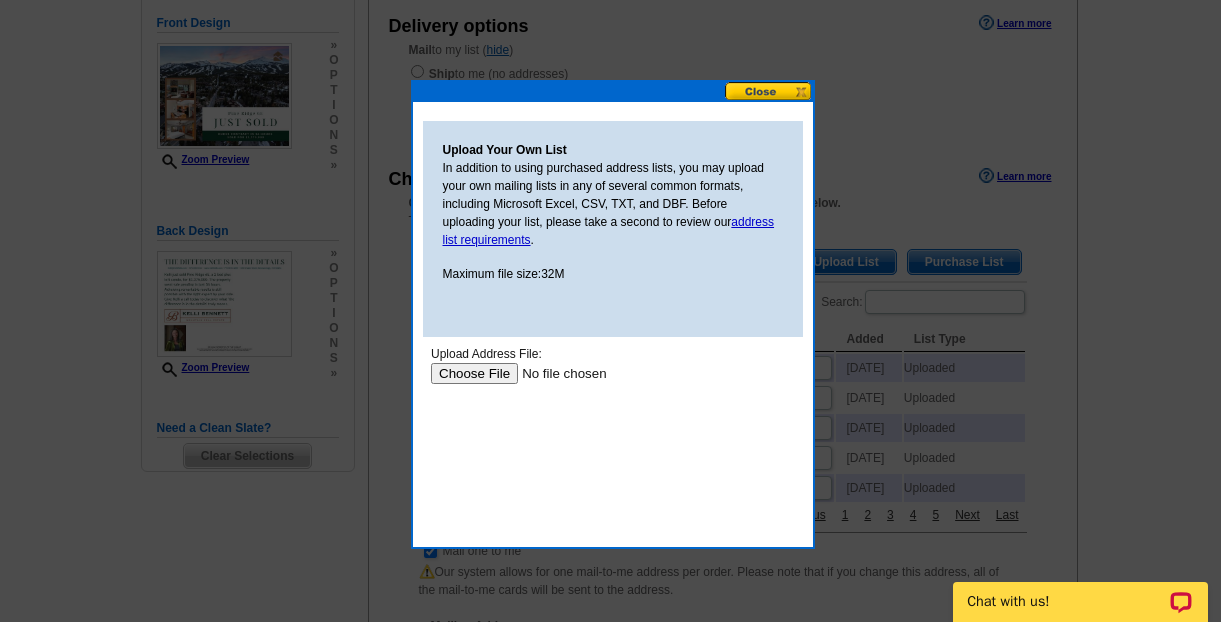 scroll, scrollTop: 0, scrollLeft: 0, axis: both 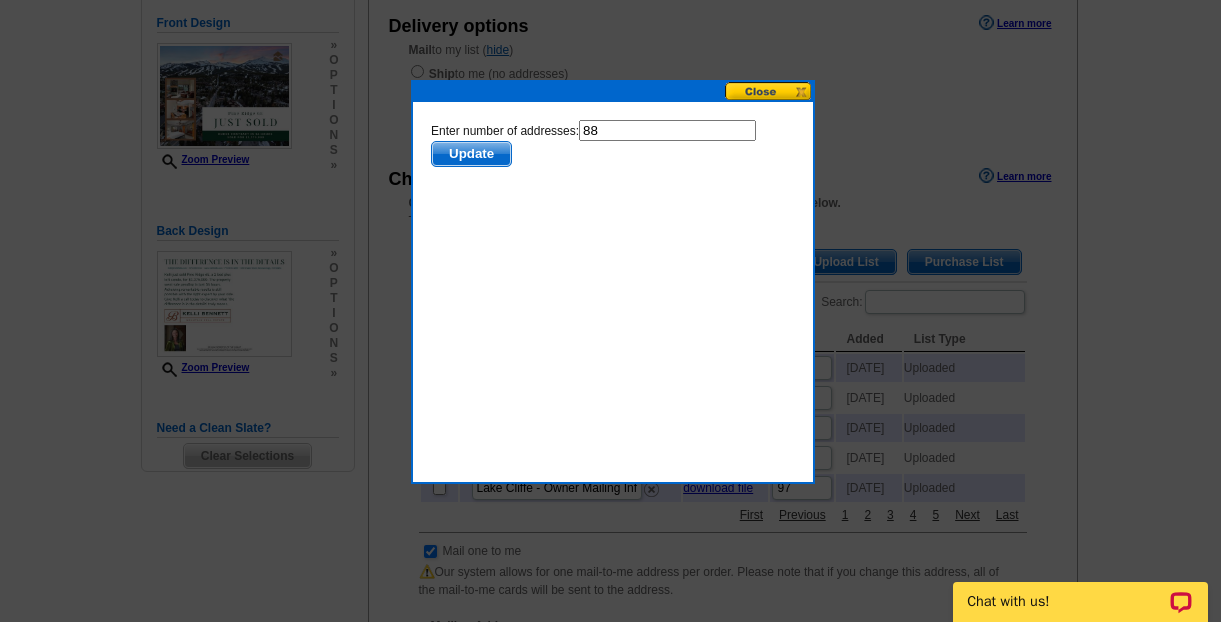 click on "Update" at bounding box center (470, 154) 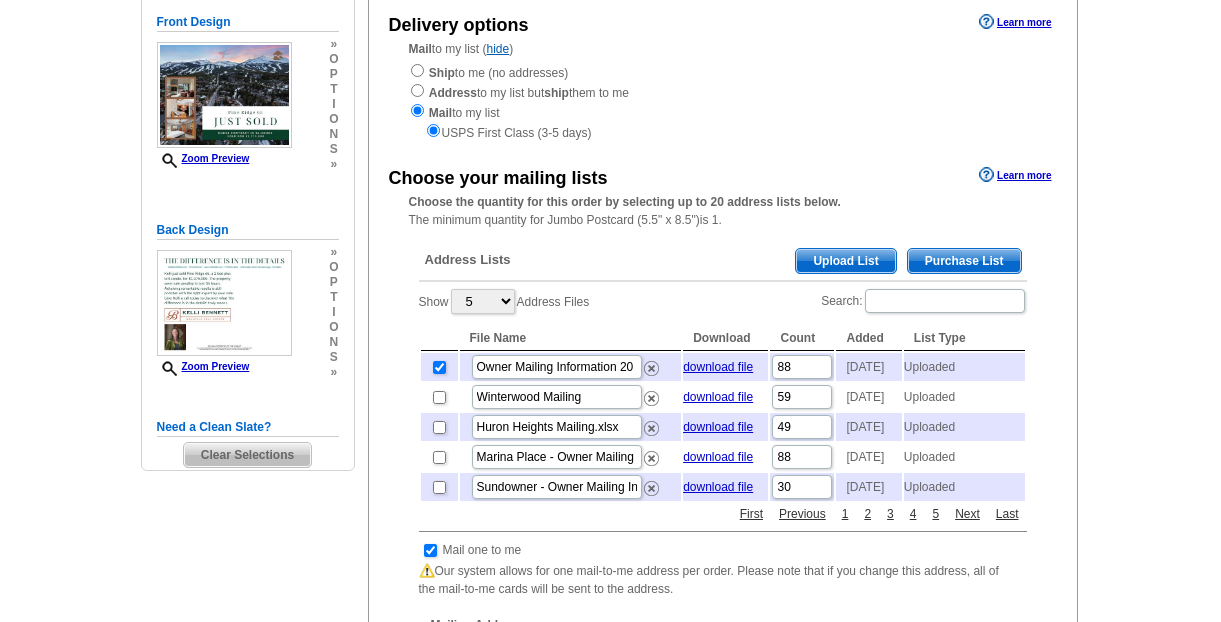 scroll, scrollTop: 230, scrollLeft: 0, axis: vertical 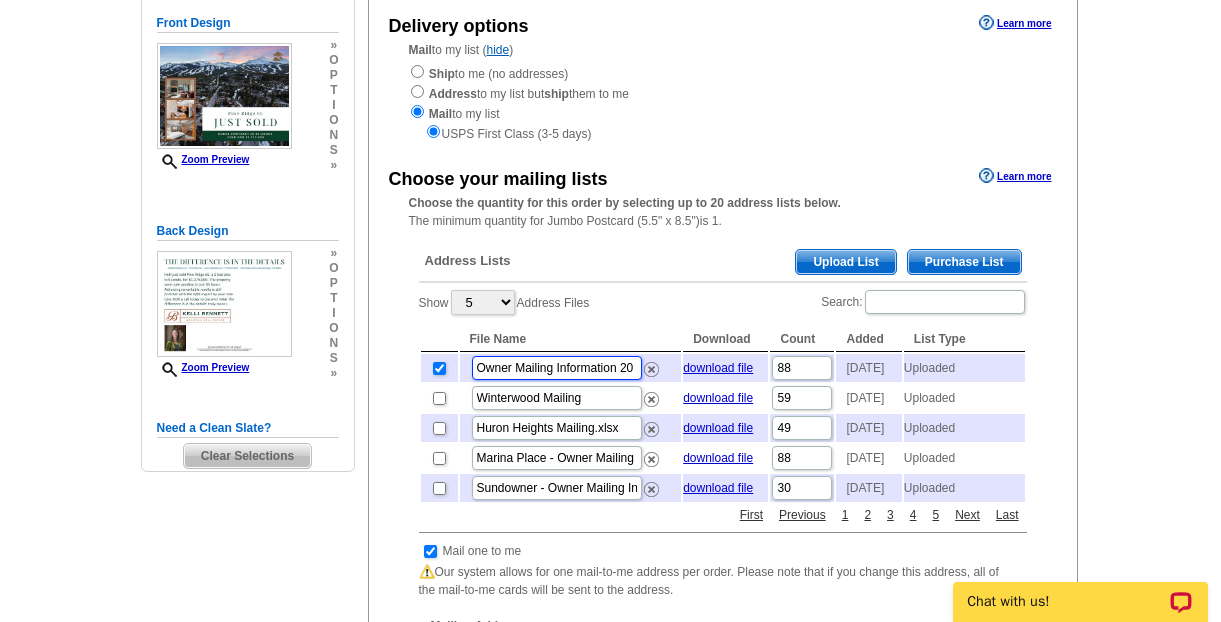 click on "Owner Mailing Information 20 - Owner Mailing Information 22.csv" at bounding box center (557, 368) 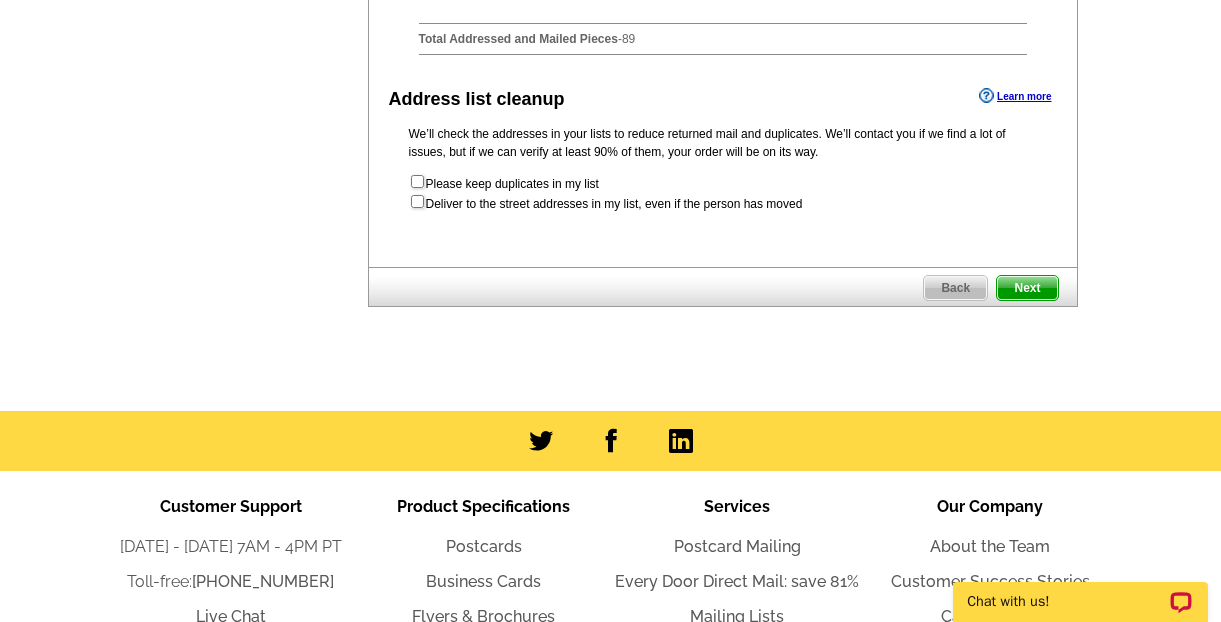 scroll, scrollTop: 1192, scrollLeft: 0, axis: vertical 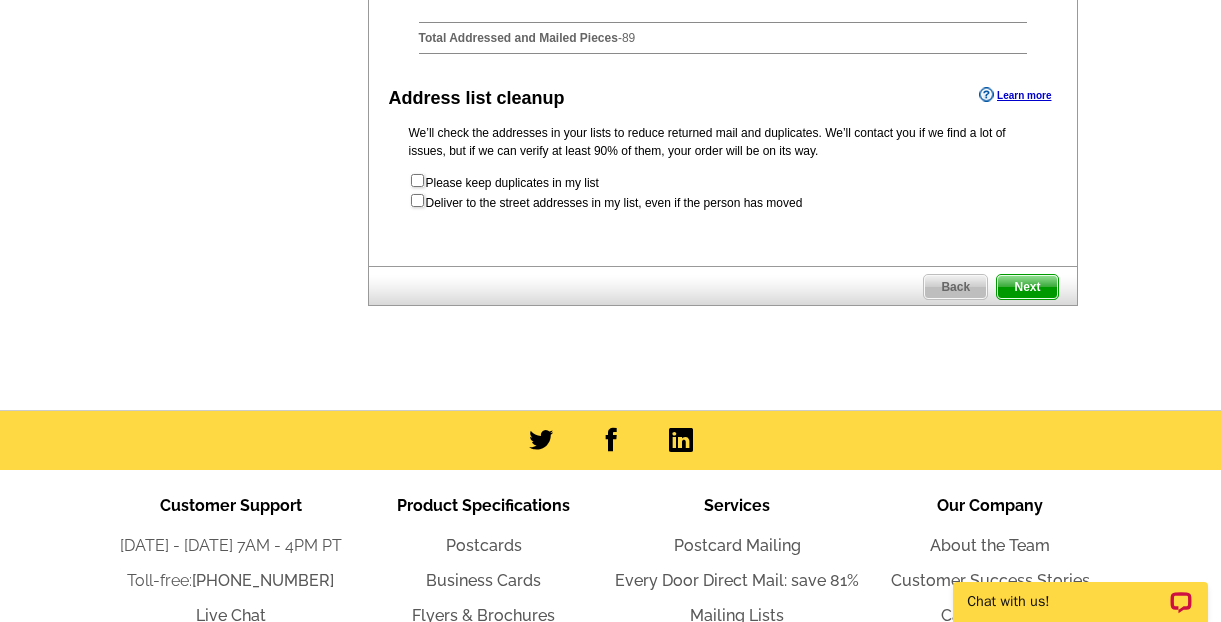 type on "Pine Ridge Mailing" 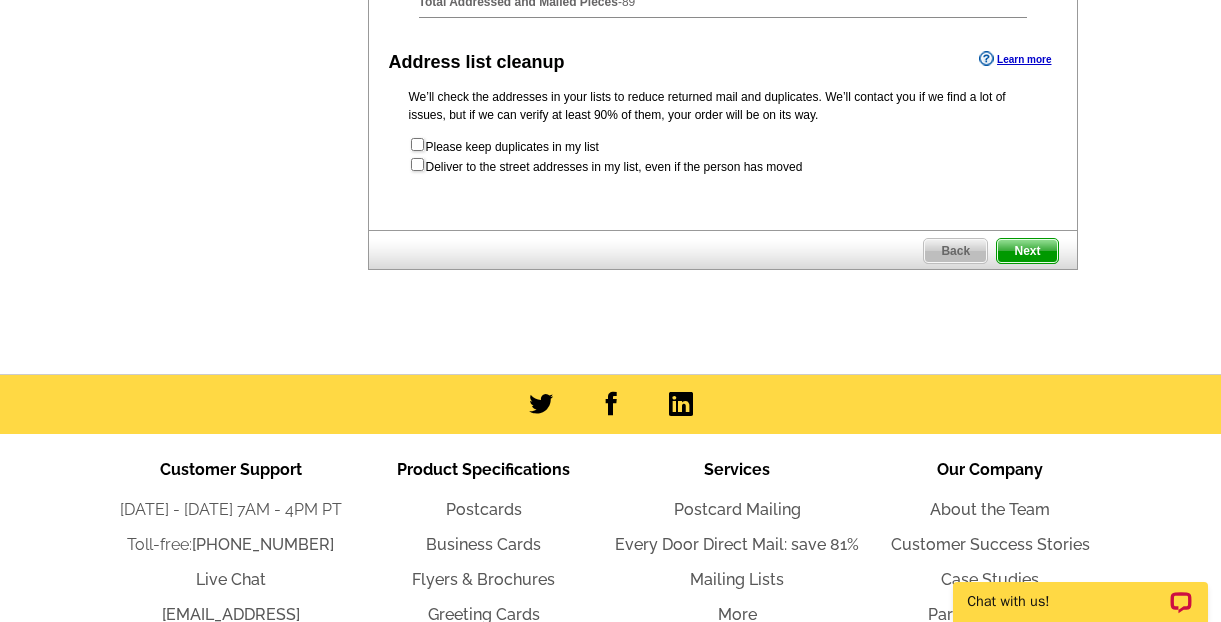 scroll, scrollTop: 0, scrollLeft: 0, axis: both 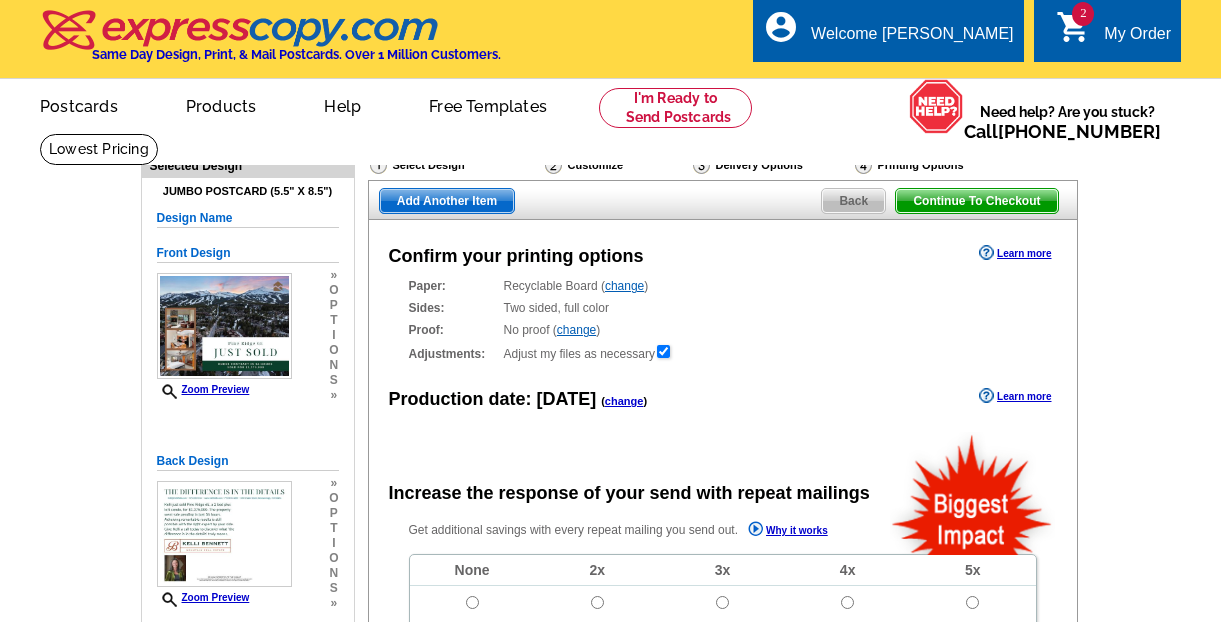 radio on "false" 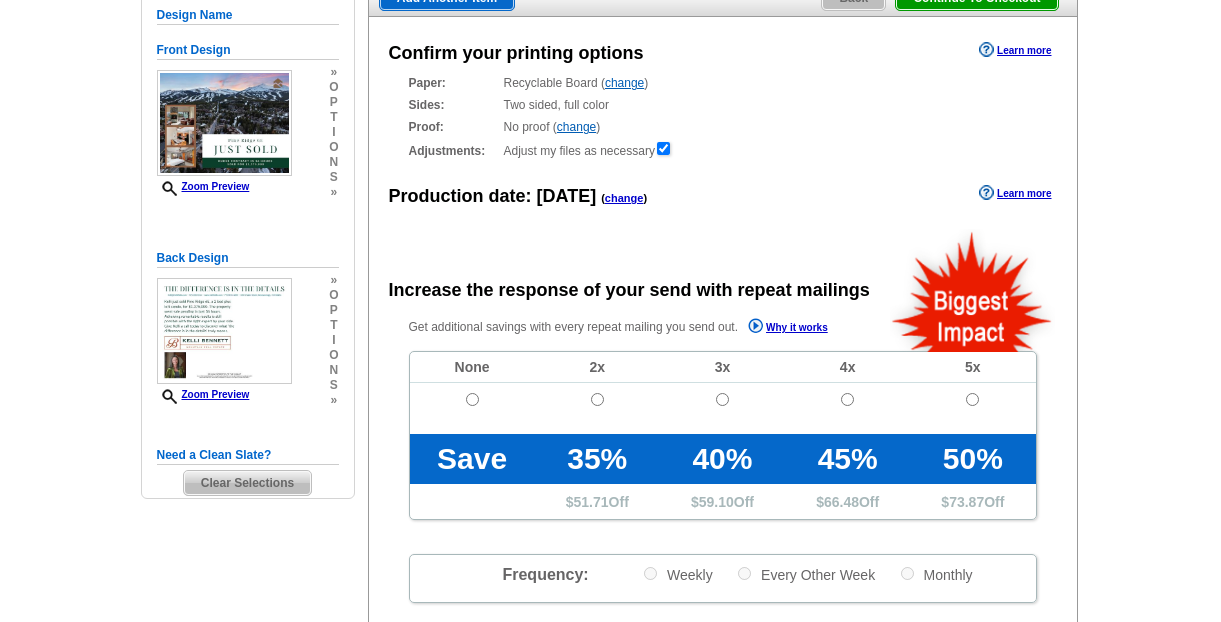scroll, scrollTop: 224, scrollLeft: 0, axis: vertical 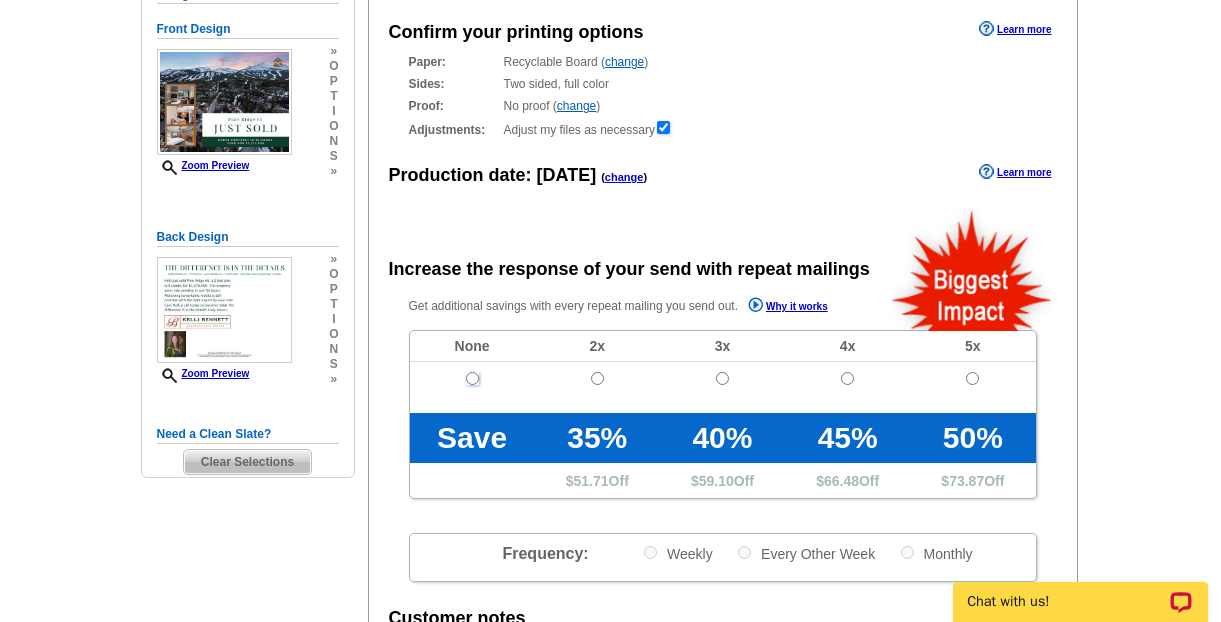 click at bounding box center (472, 378) 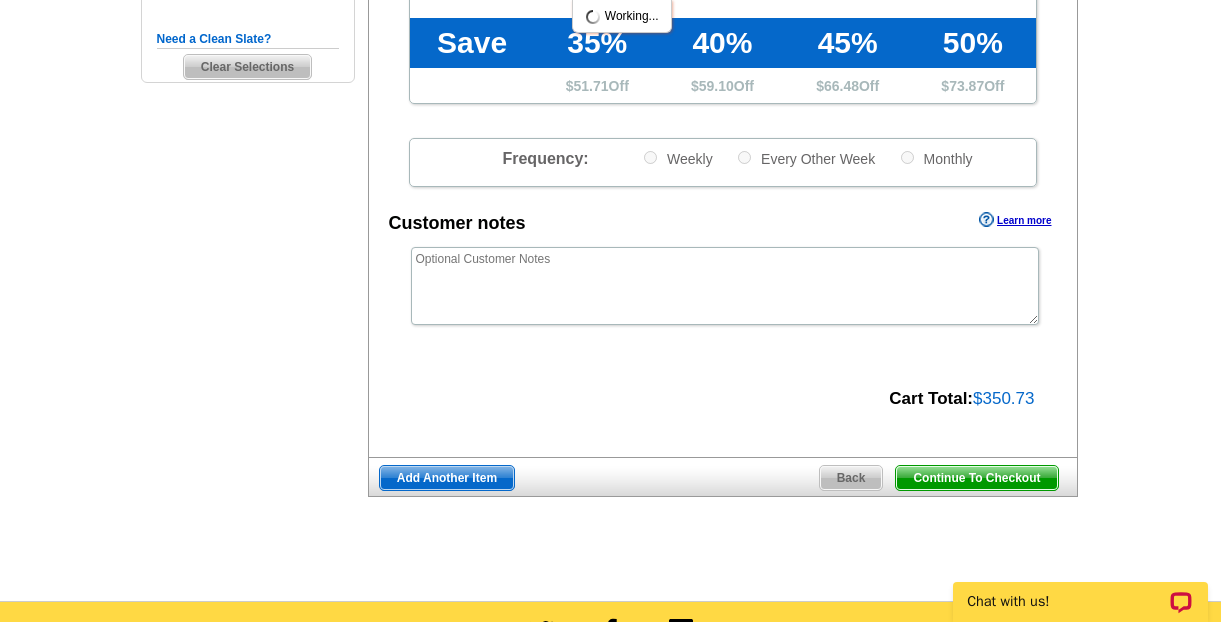 scroll, scrollTop: 634, scrollLeft: 0, axis: vertical 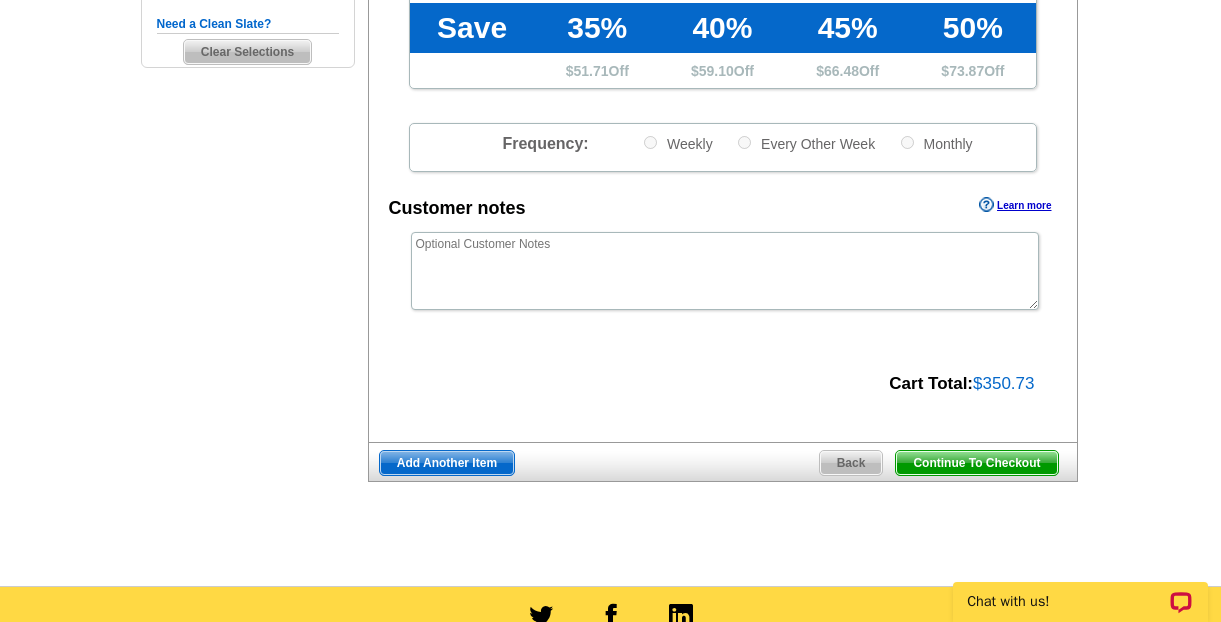 click on "Continue To Checkout" at bounding box center [976, 463] 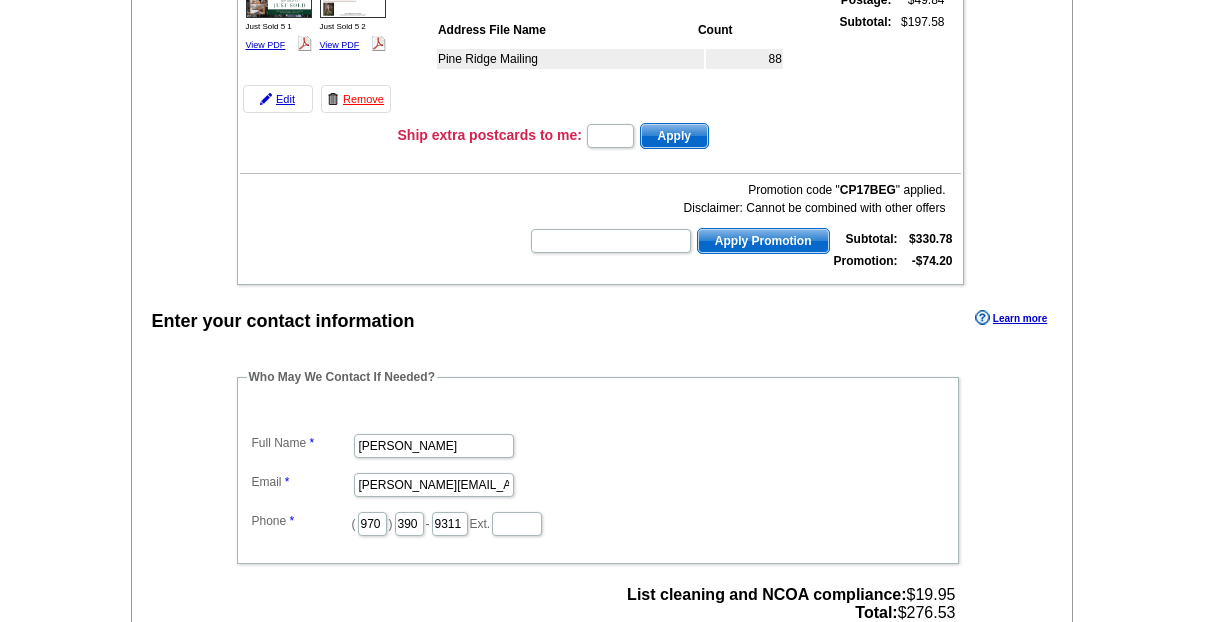 scroll, scrollTop: 637, scrollLeft: 0, axis: vertical 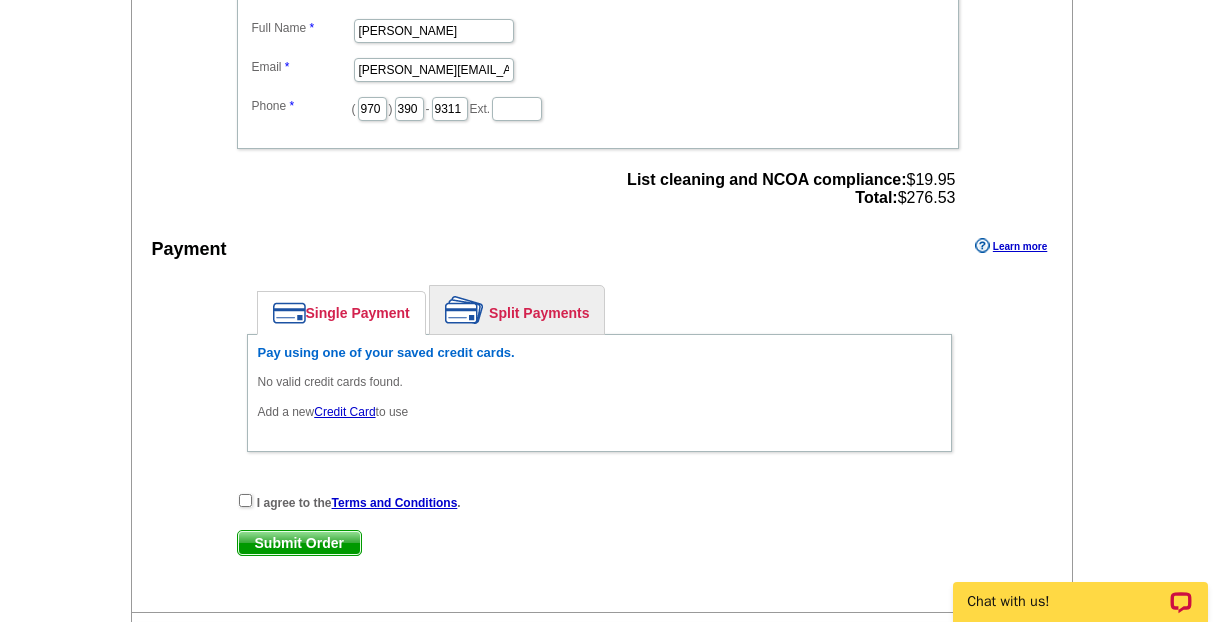 click on "Credit Card" at bounding box center [344, 412] 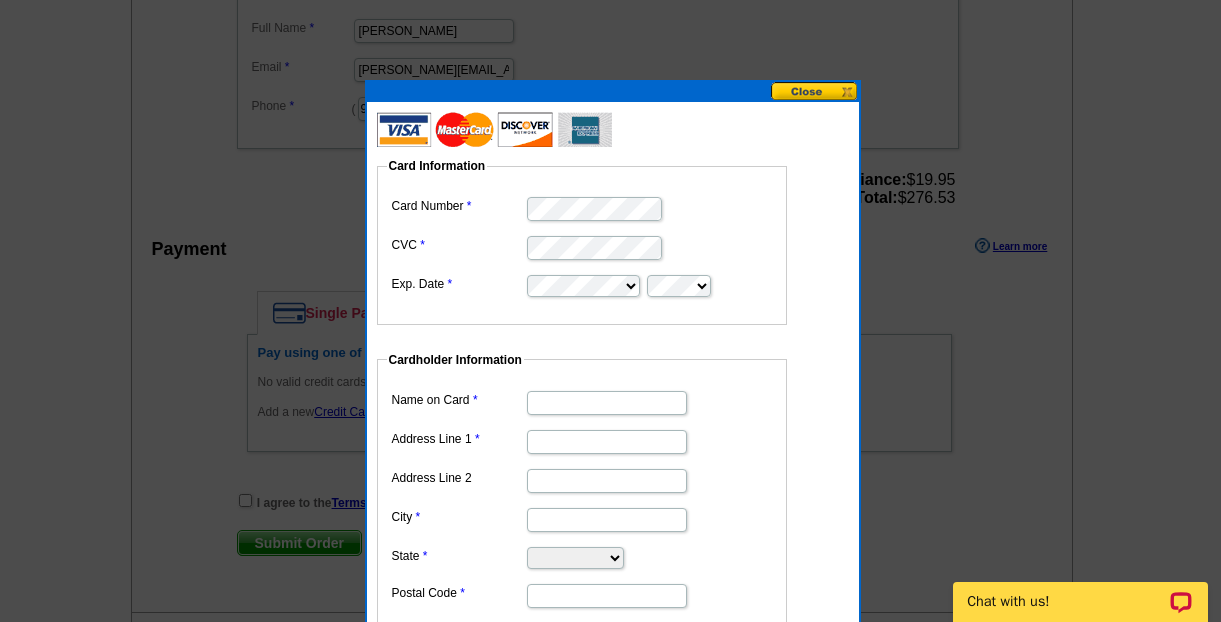 scroll, scrollTop: 0, scrollLeft: 0, axis: both 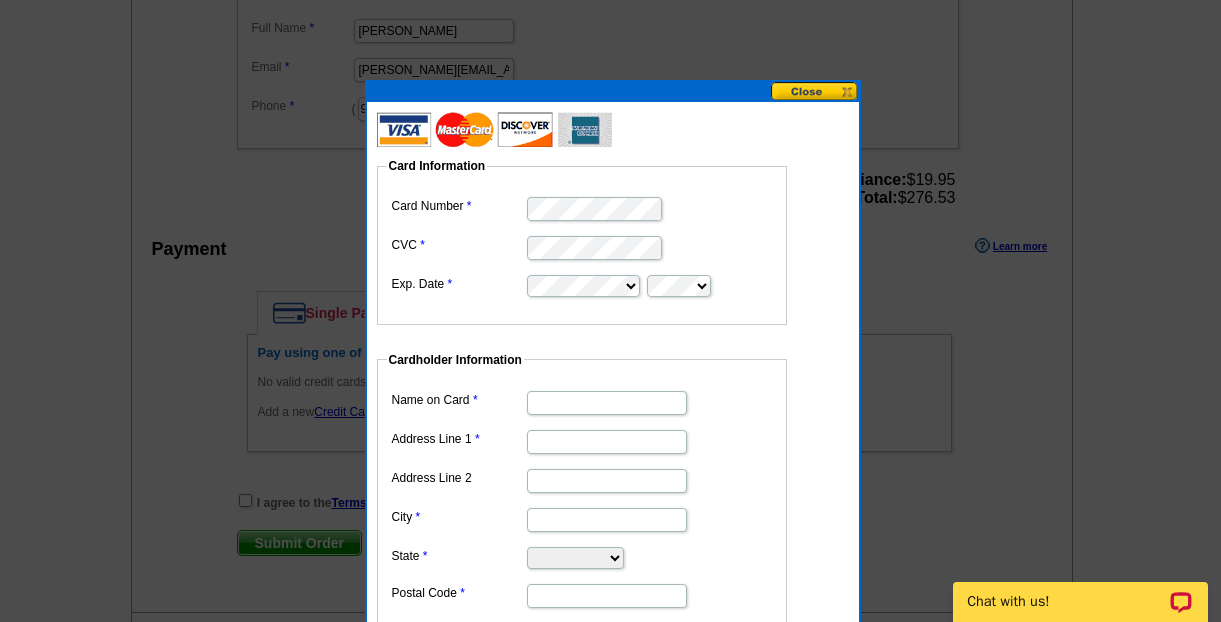 click on "Name on Card" at bounding box center (607, 403) 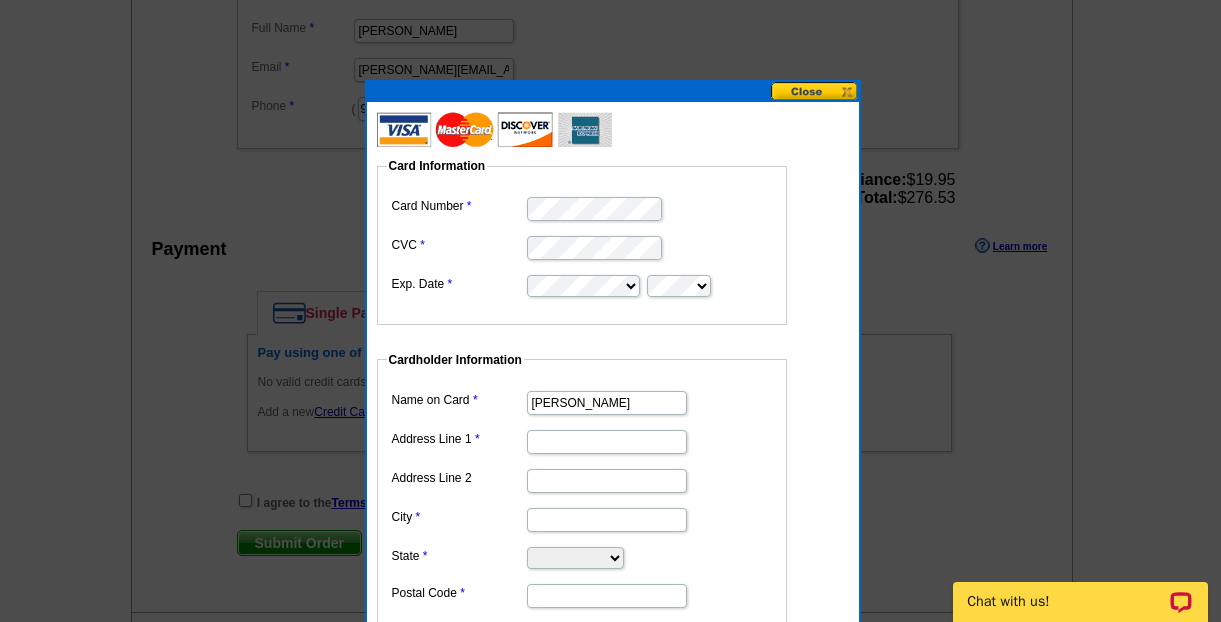 type on "[PERSON_NAME]" 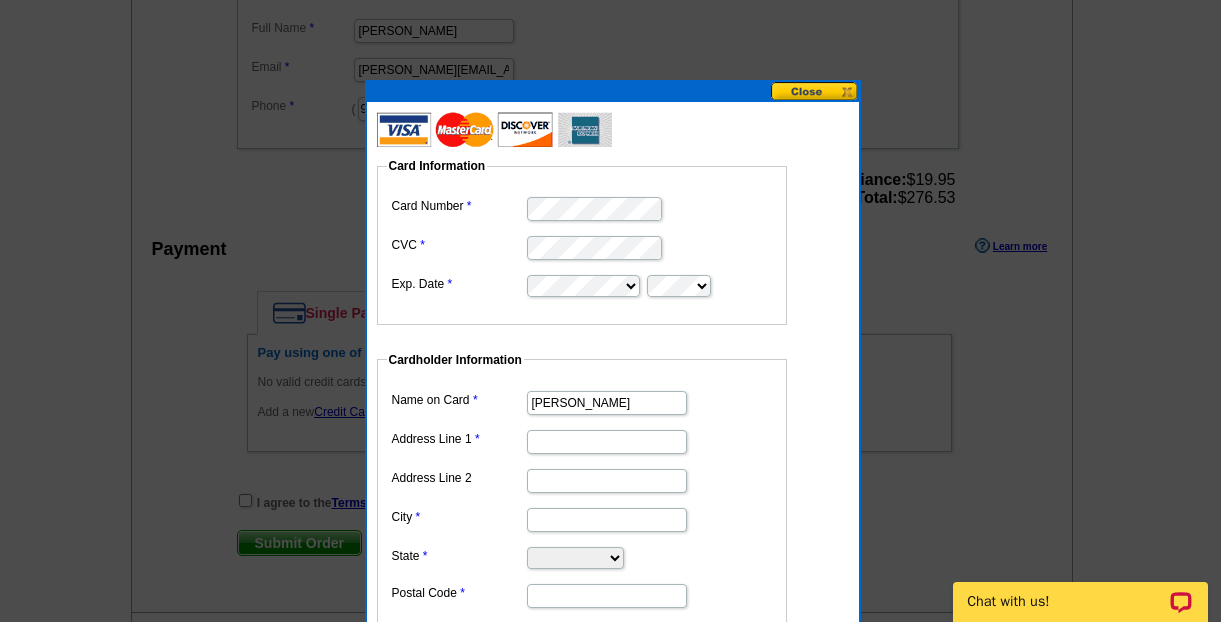 click on "Address Line 1" at bounding box center (607, 442) 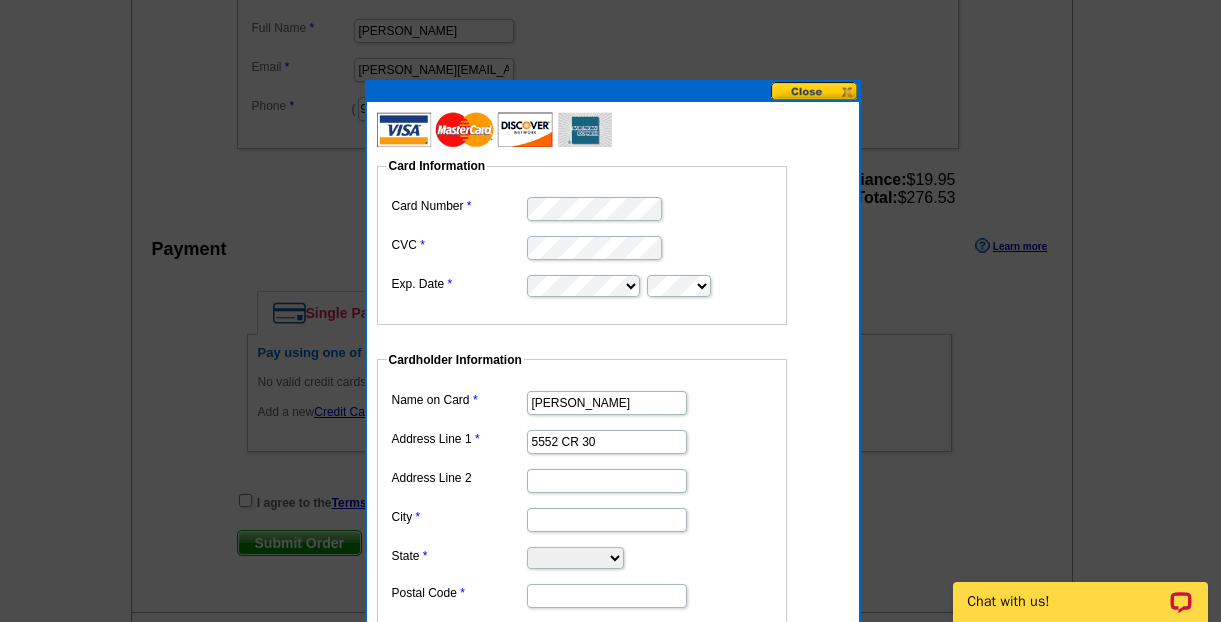 type on "5552 CR 30" 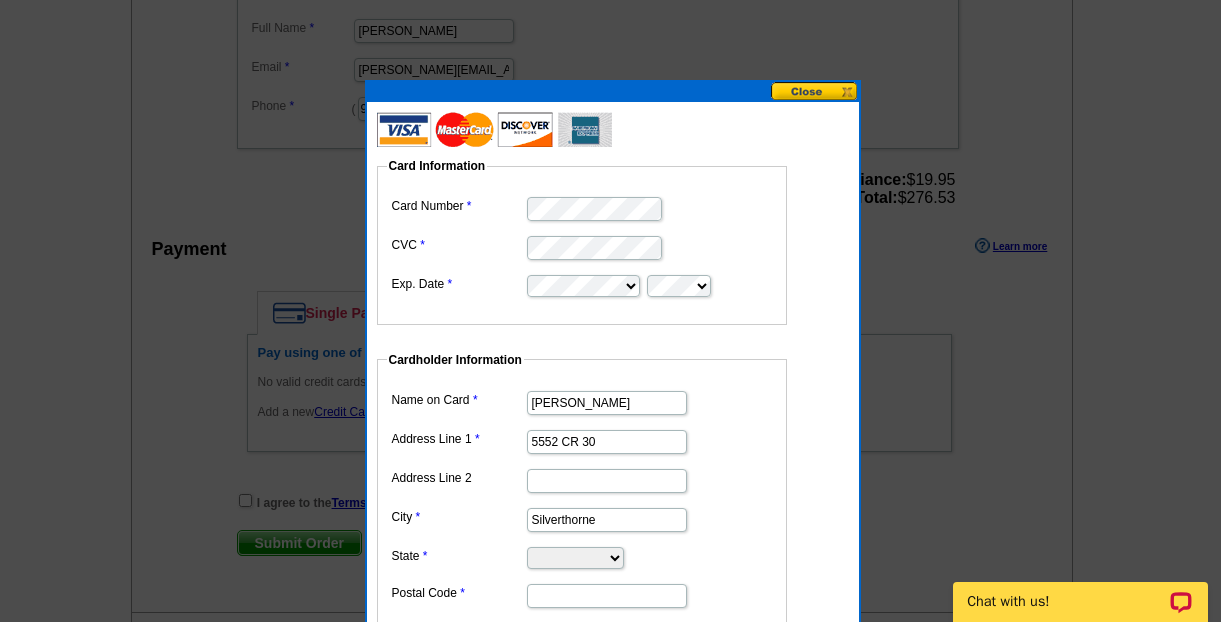 type on "Silverthorne" 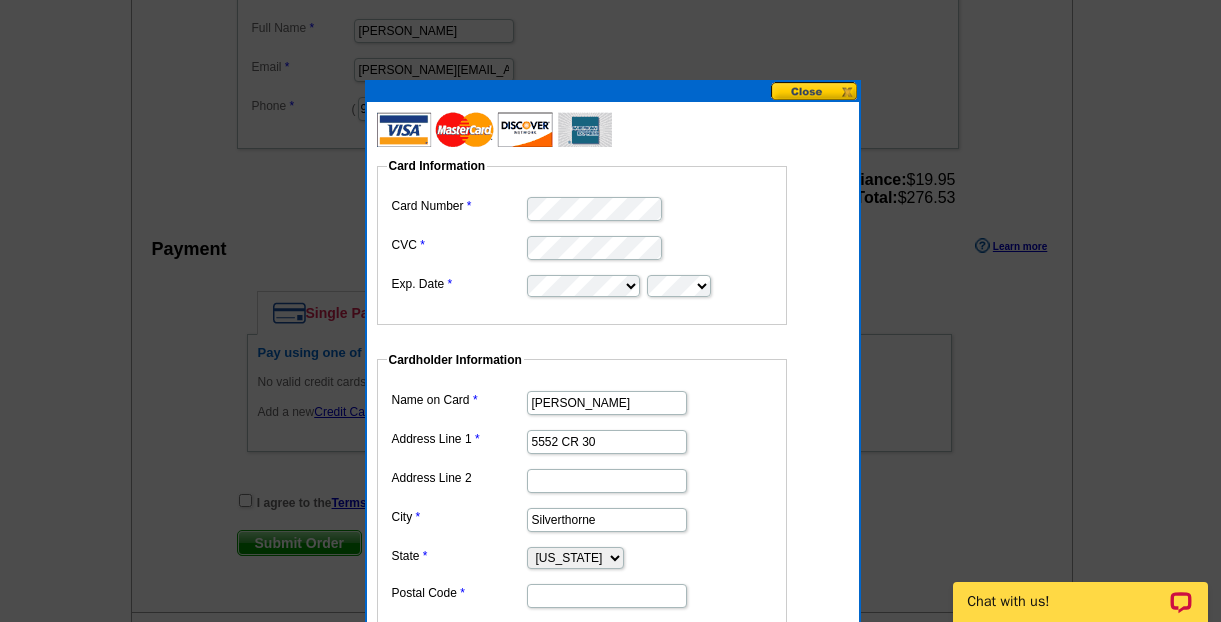 select on "CO" 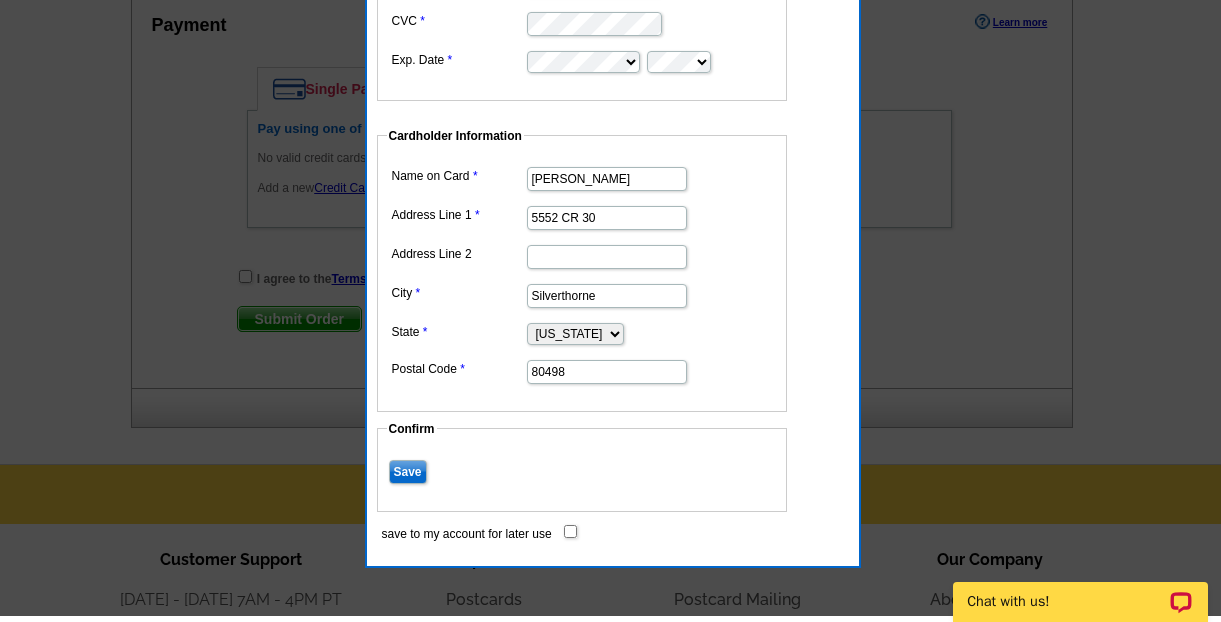 scroll, scrollTop: 1218, scrollLeft: 0, axis: vertical 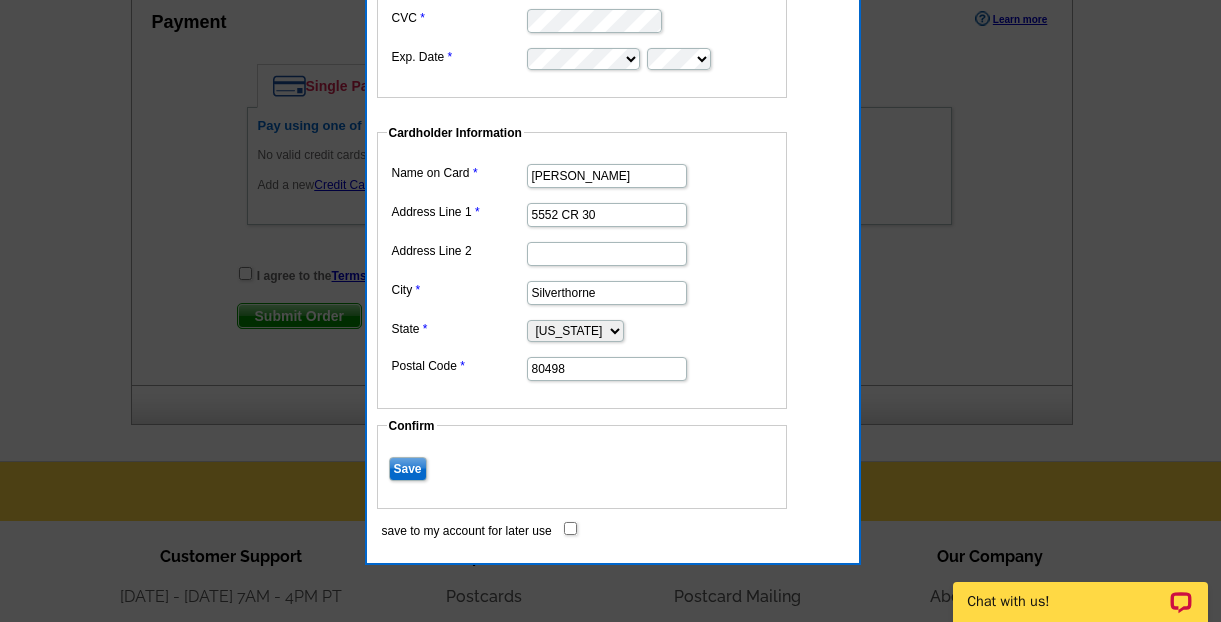 type on "80498" 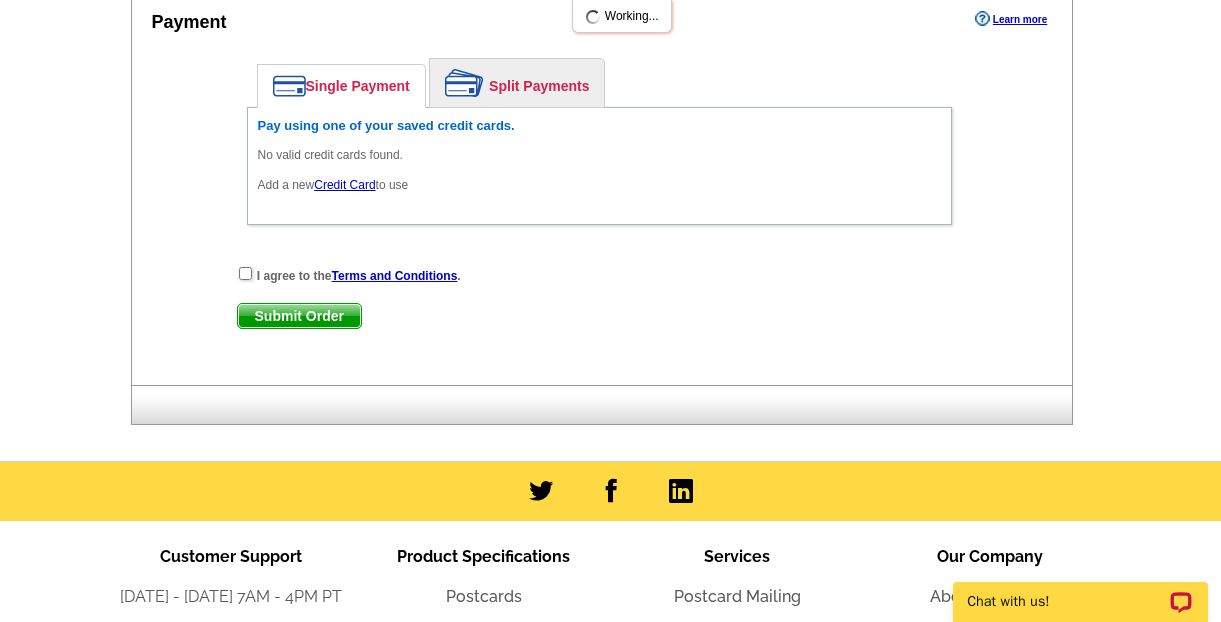 click on "Single Payment
Split Payments
Pay using one of your saved credit cards.
No valid credit cards found.
Add a new  Credit Card  to use
How would you like your payment amounts calculated?
%
$
Cards will be charged in the order specified. Drag & drop to change the order." at bounding box center [599, 146] 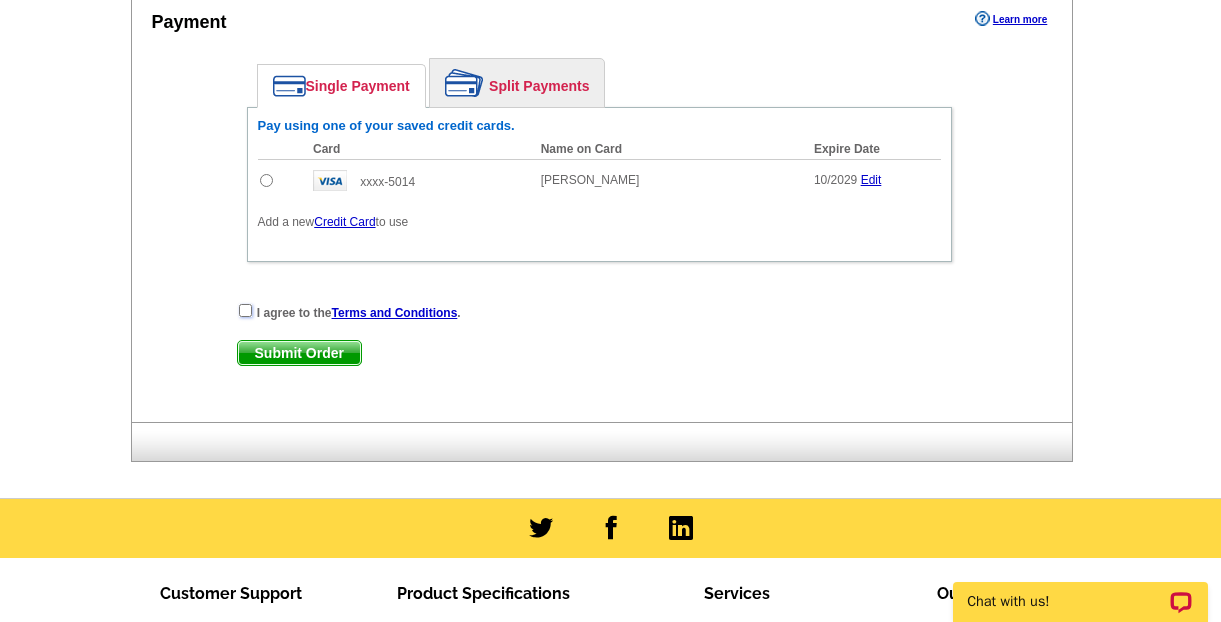 click at bounding box center [245, 310] 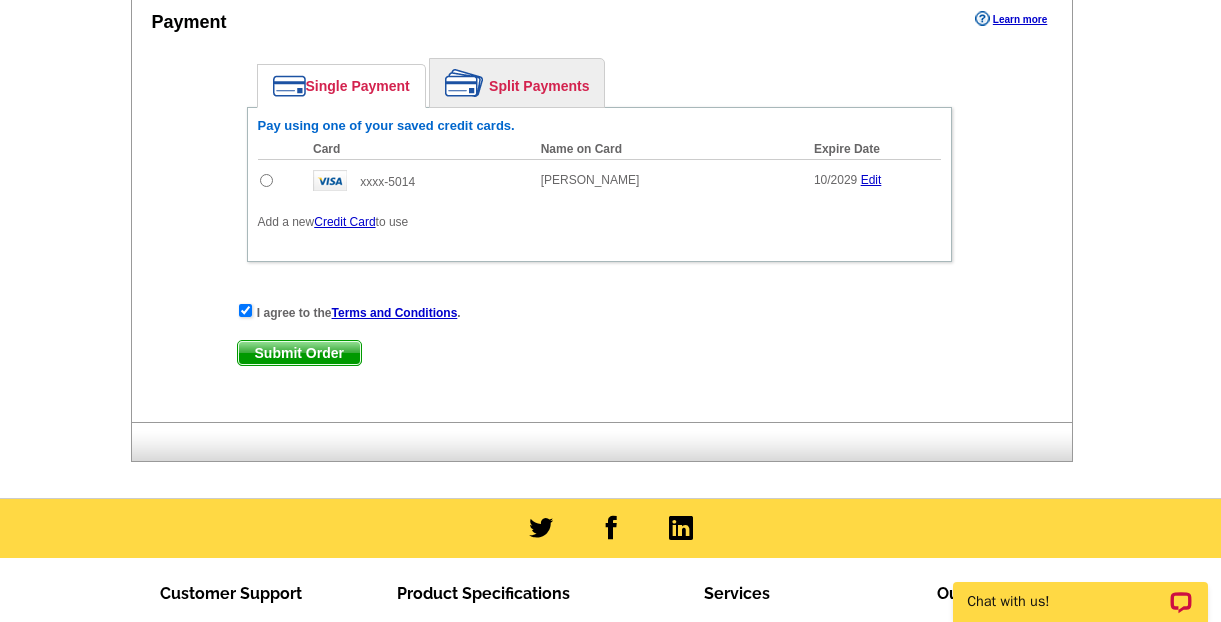 click on "Submit Order" at bounding box center [299, 353] 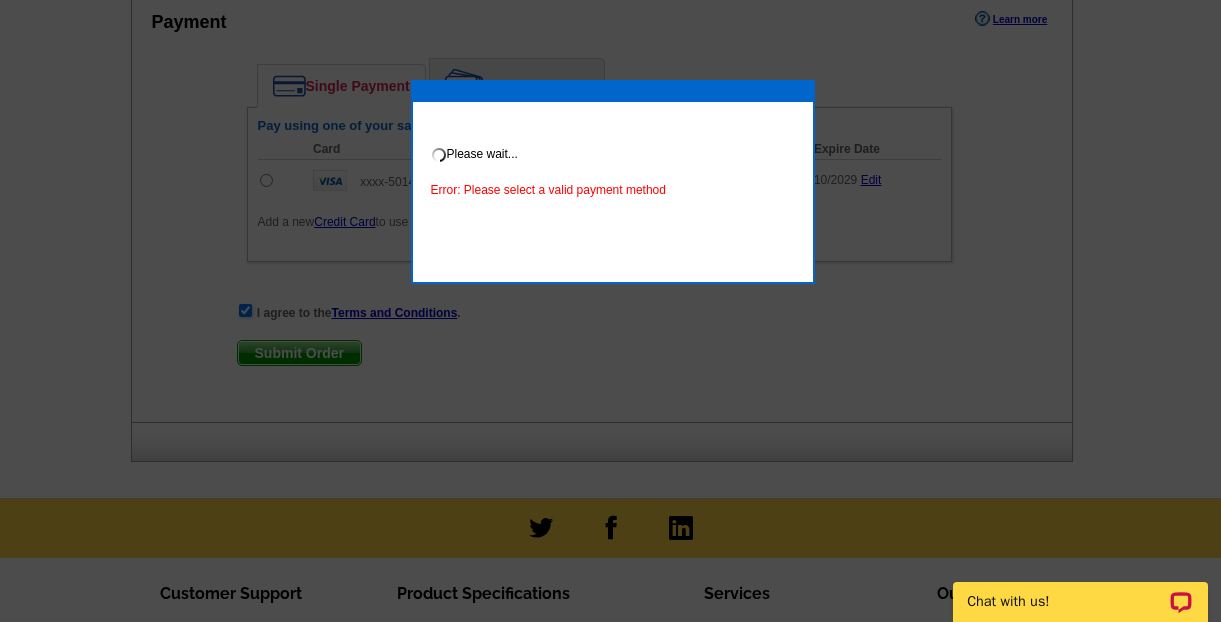 click at bounding box center (610, -298) 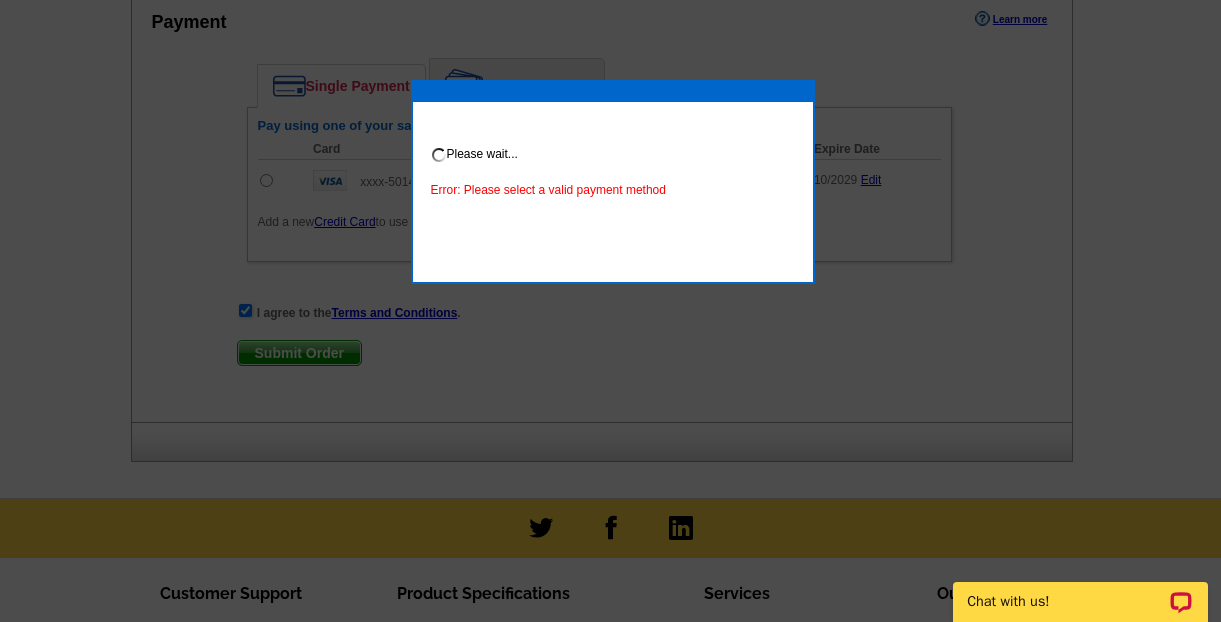 click at bounding box center [610, -298] 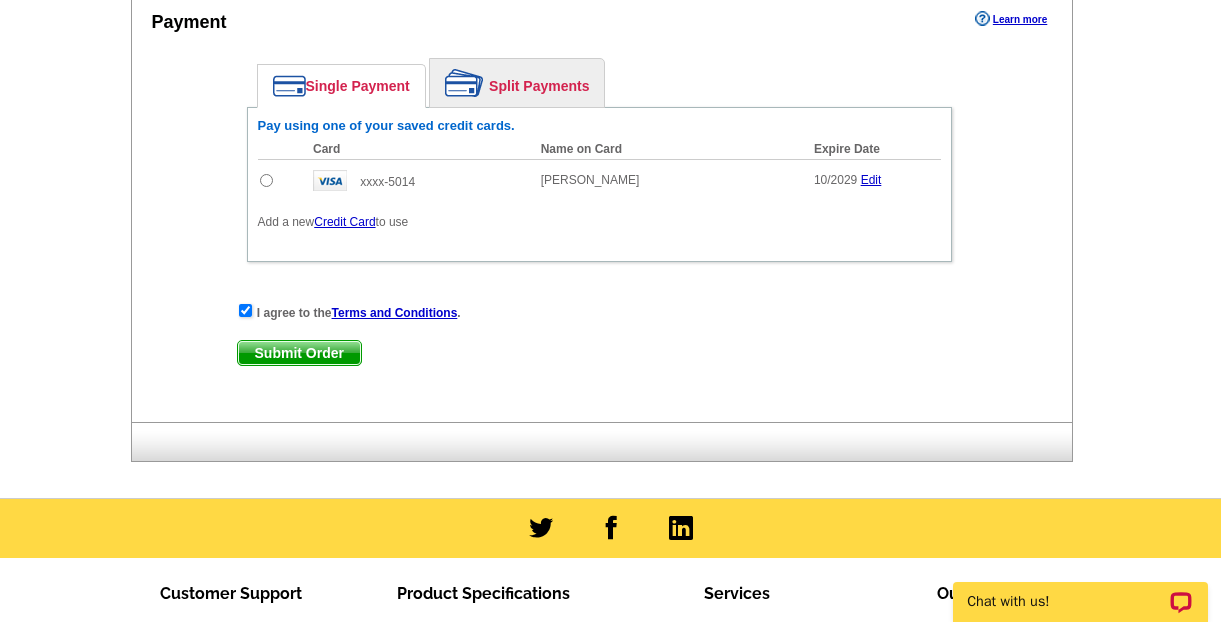 click at bounding box center [266, 180] 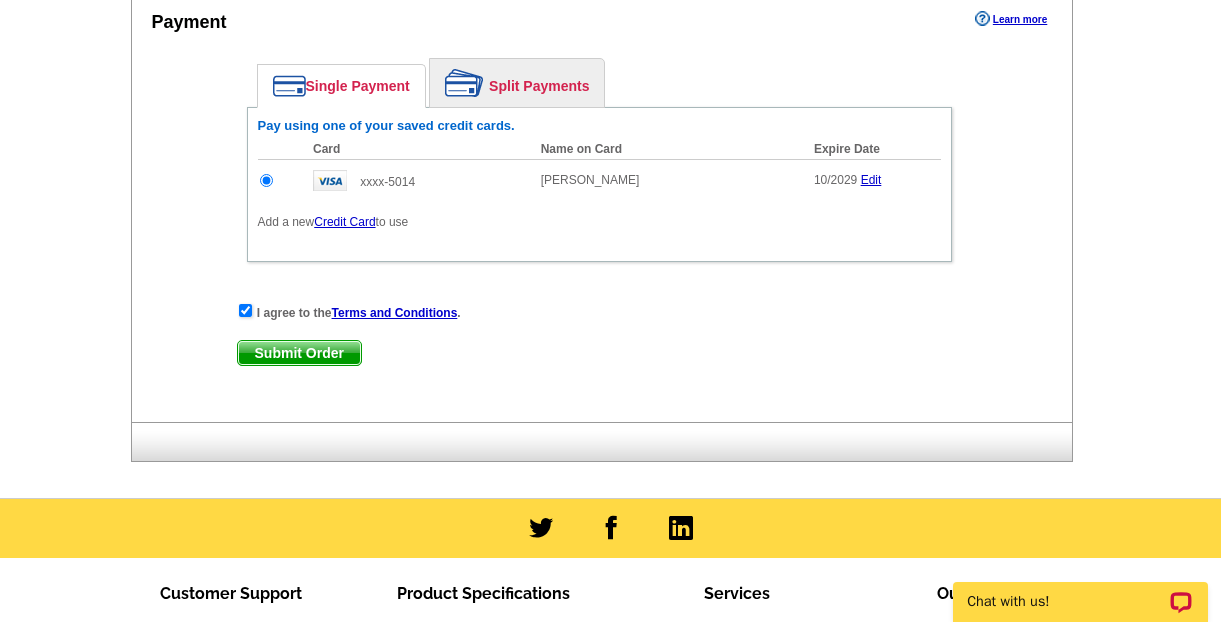 click on "Submit Order" at bounding box center (299, 353) 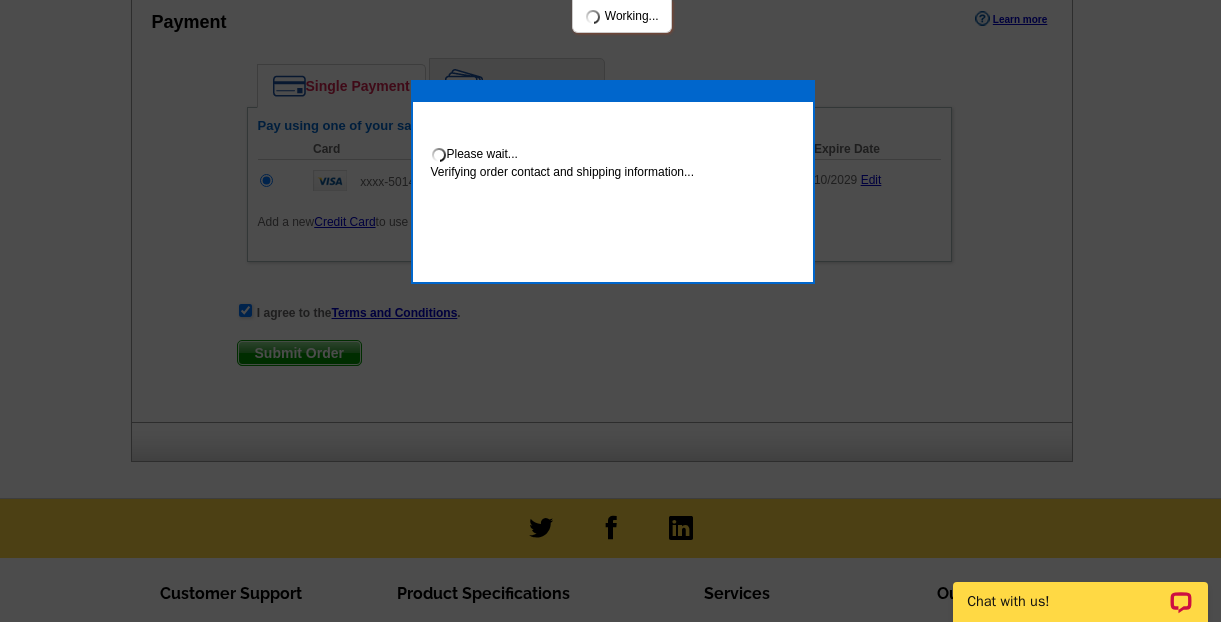 scroll, scrollTop: 1319, scrollLeft: 0, axis: vertical 